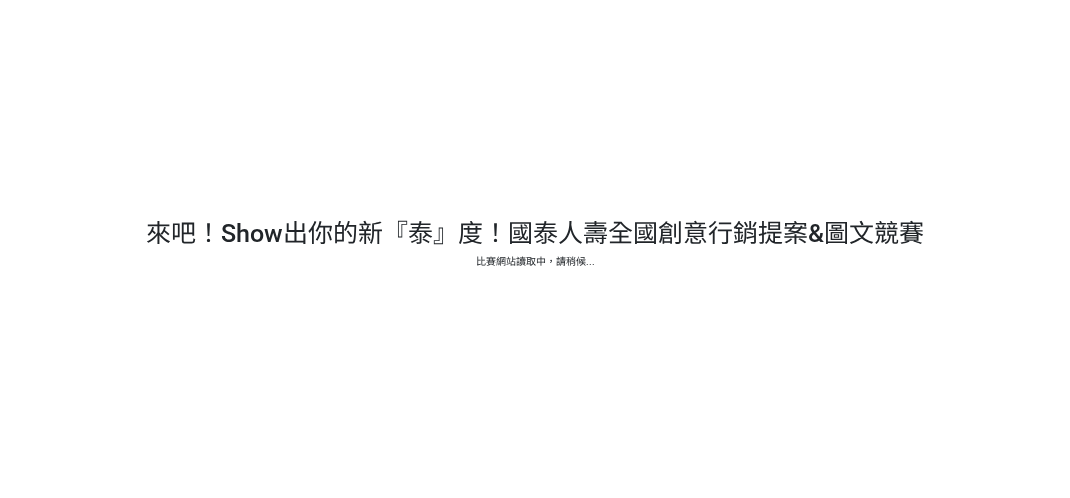 scroll, scrollTop: 0, scrollLeft: 0, axis: both 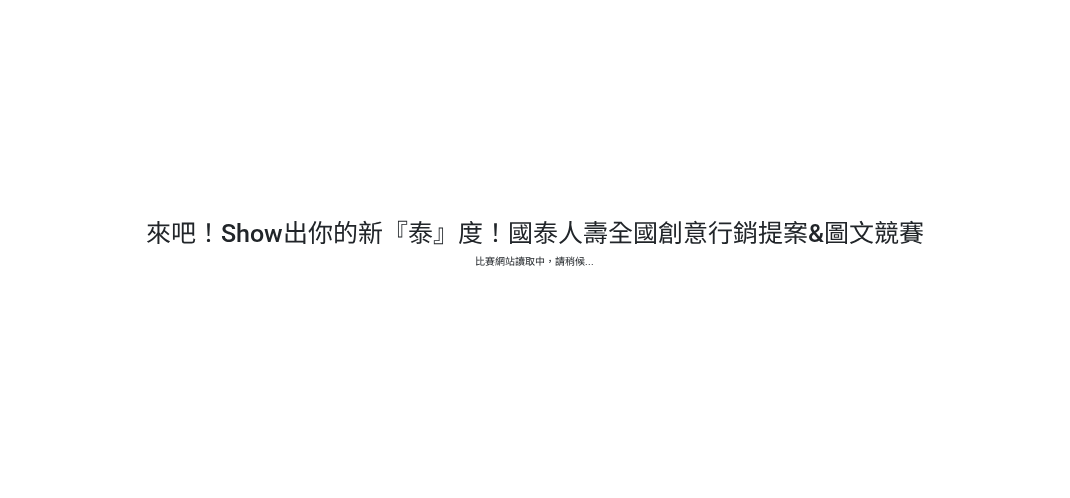 select on "13115" 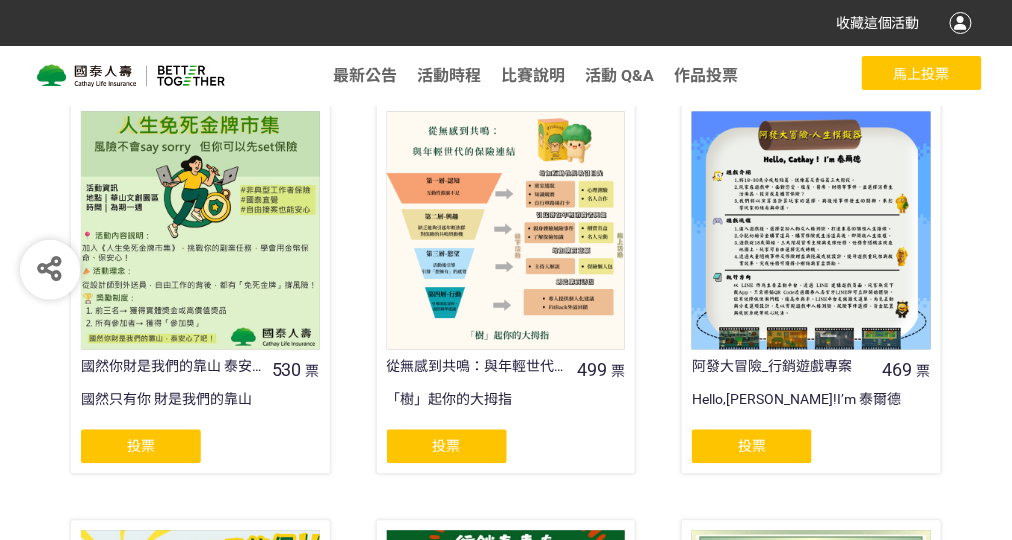 scroll, scrollTop: 811, scrollLeft: 0, axis: vertical 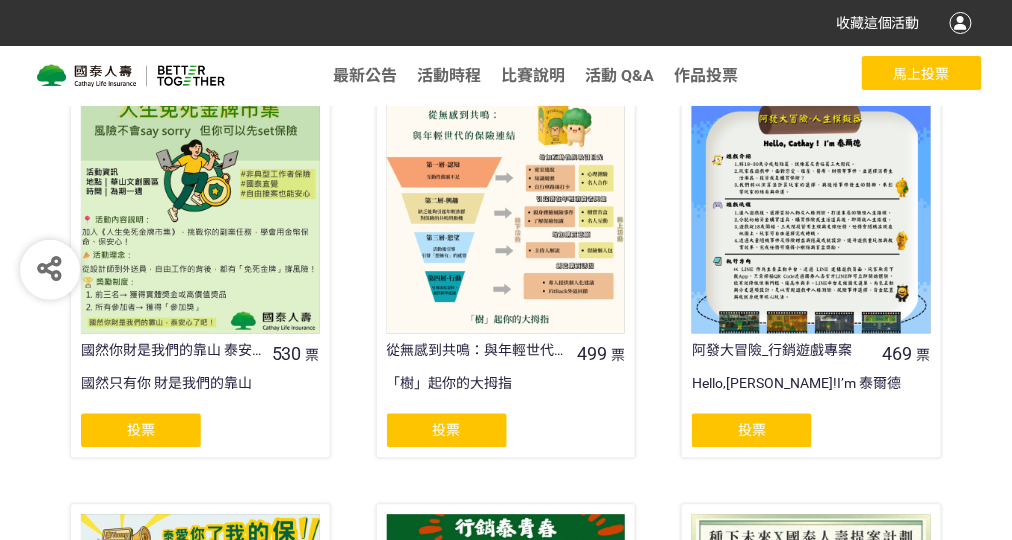 click at bounding box center (811, 215) 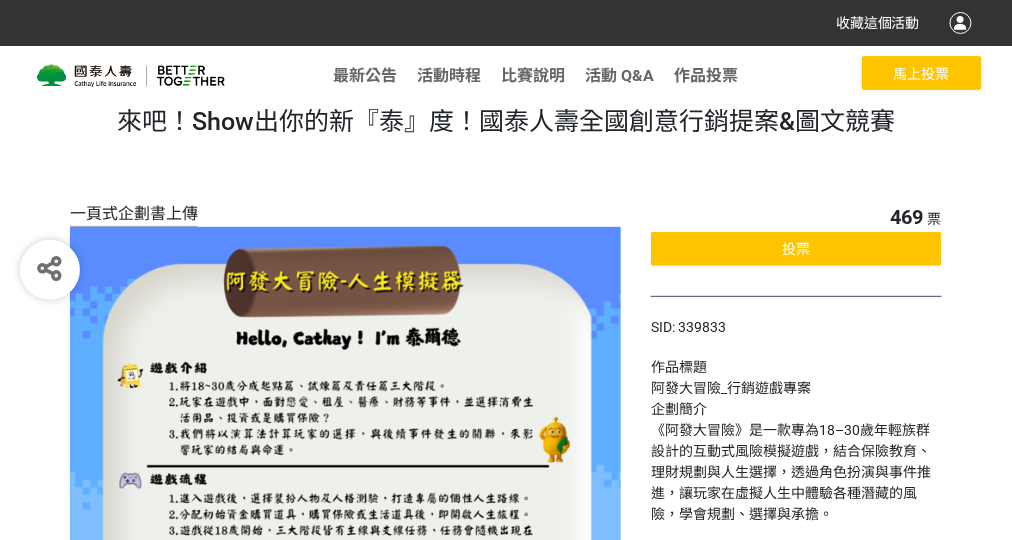 scroll, scrollTop: 0, scrollLeft: 0, axis: both 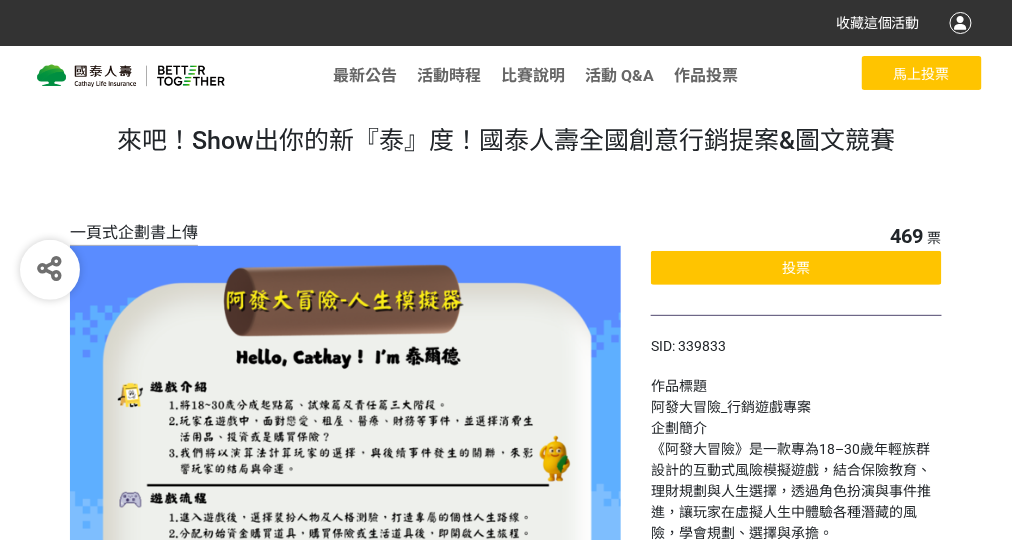 select on "13115" 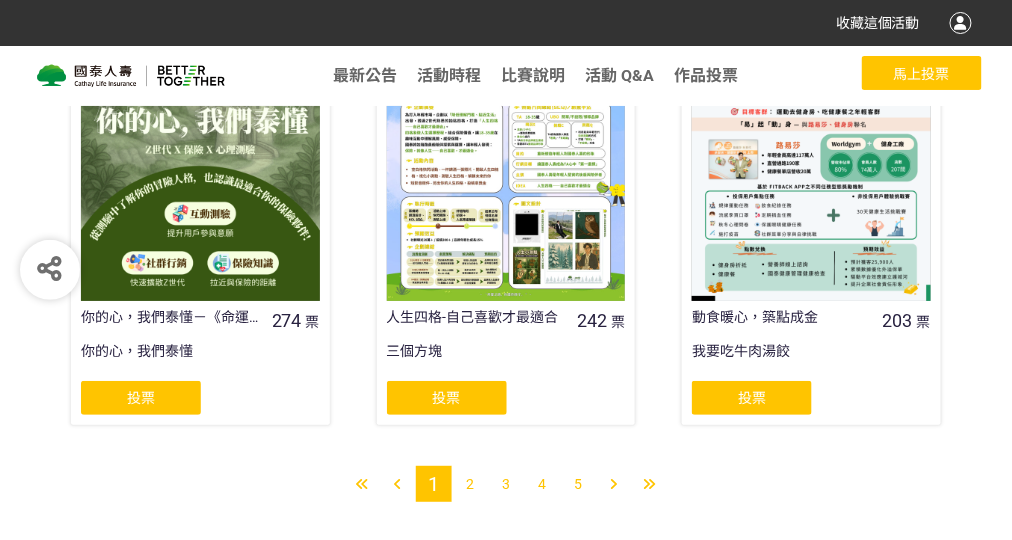 scroll, scrollTop: 1711, scrollLeft: 0, axis: vertical 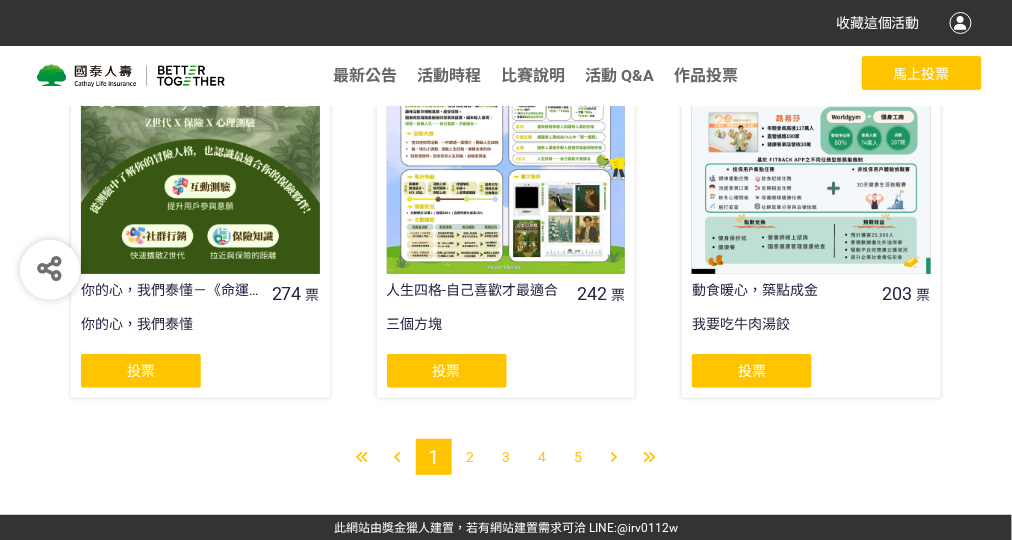 click on "2" at bounding box center (470, 457) 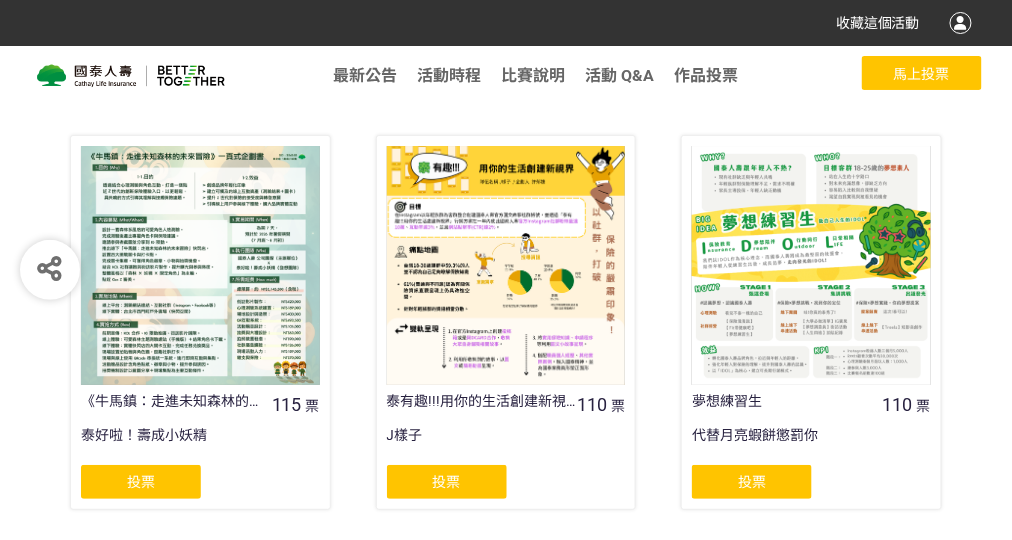 scroll, scrollTop: 1711, scrollLeft: 0, axis: vertical 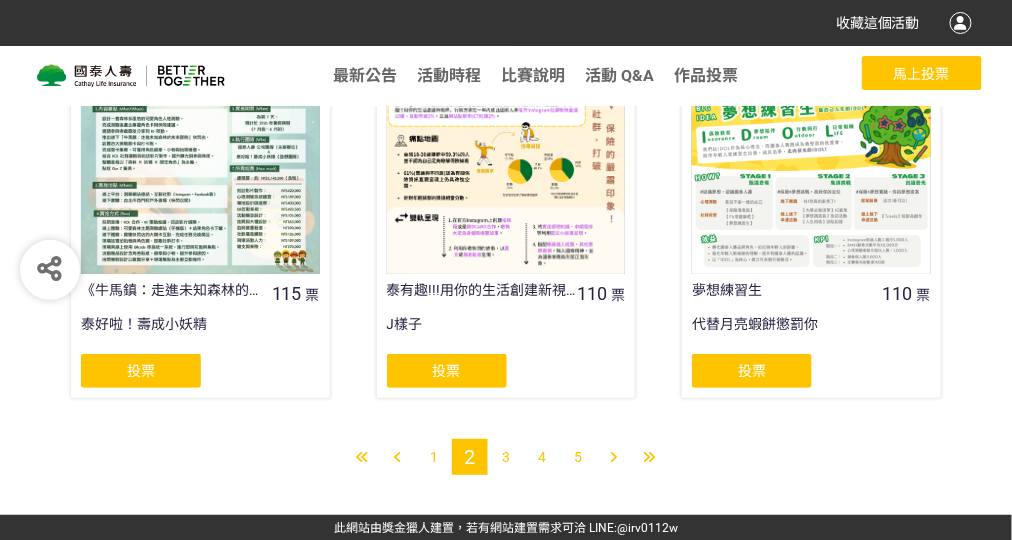 click on "4" at bounding box center [542, 457] 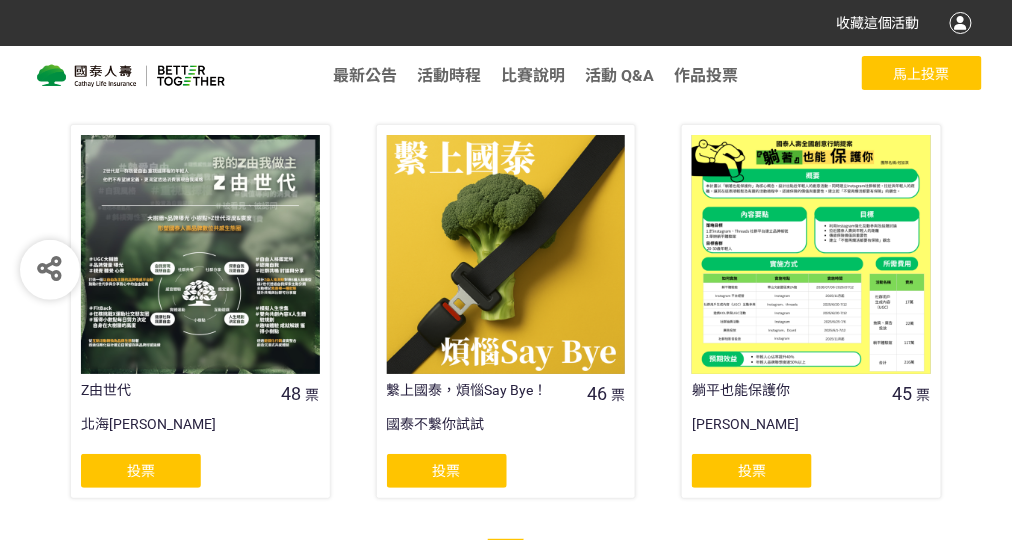 scroll, scrollTop: 1711, scrollLeft: 0, axis: vertical 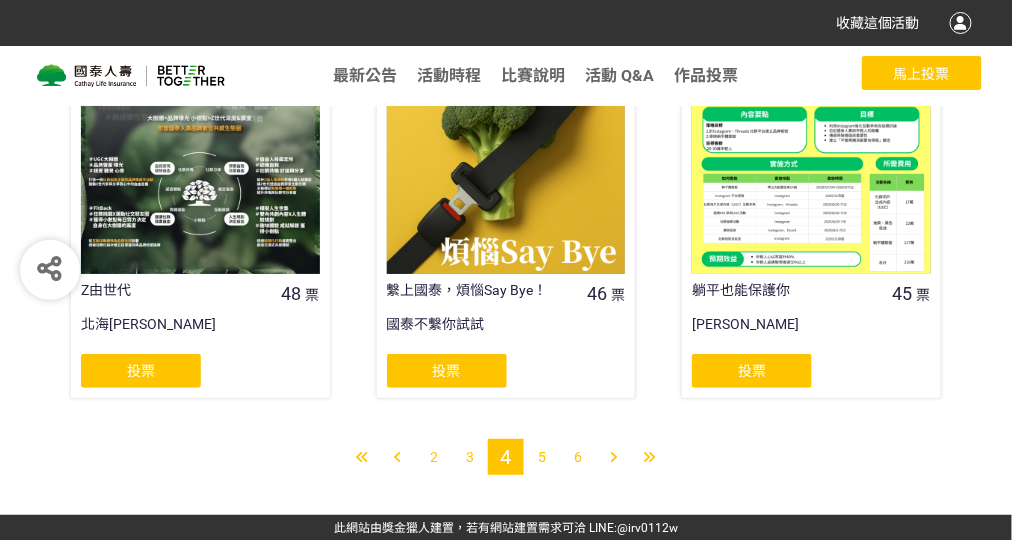 click on "5" at bounding box center [542, 457] 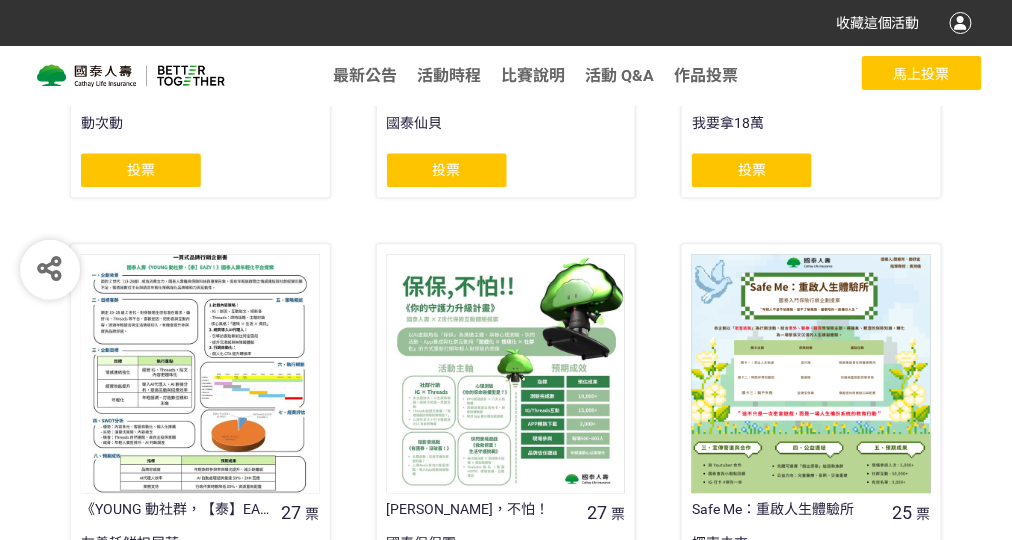 scroll, scrollTop: 1100, scrollLeft: 0, axis: vertical 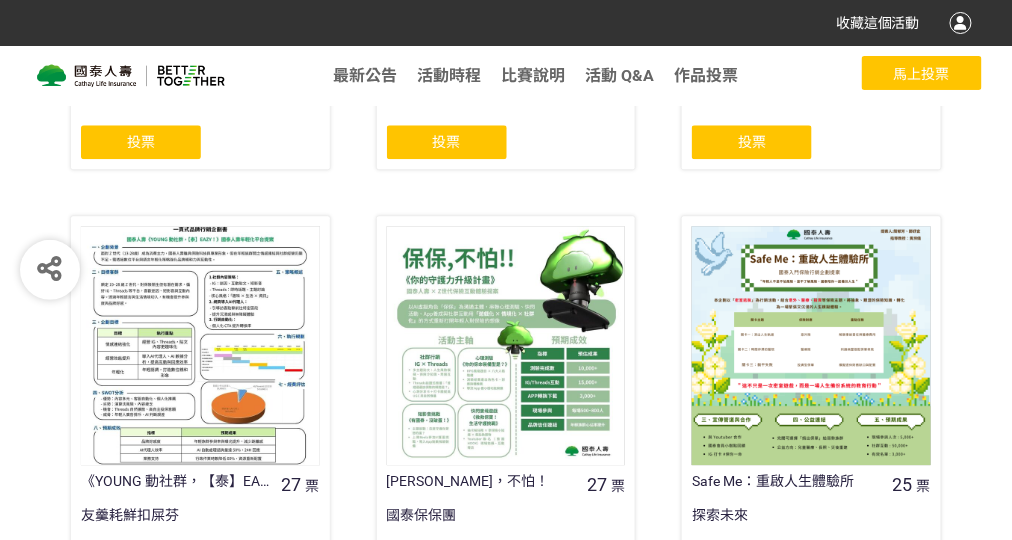 click at bounding box center [506, 345] 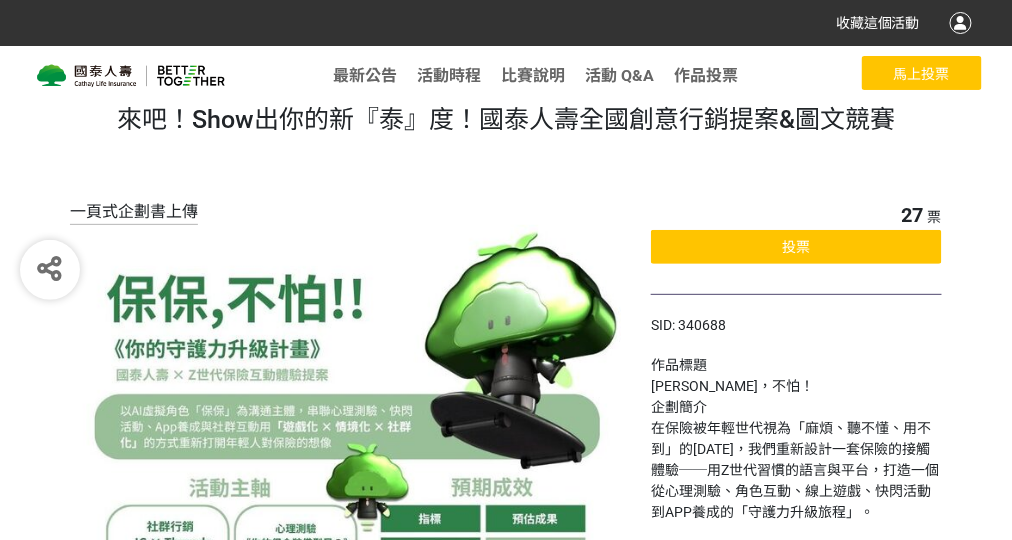 scroll, scrollTop: 0, scrollLeft: 0, axis: both 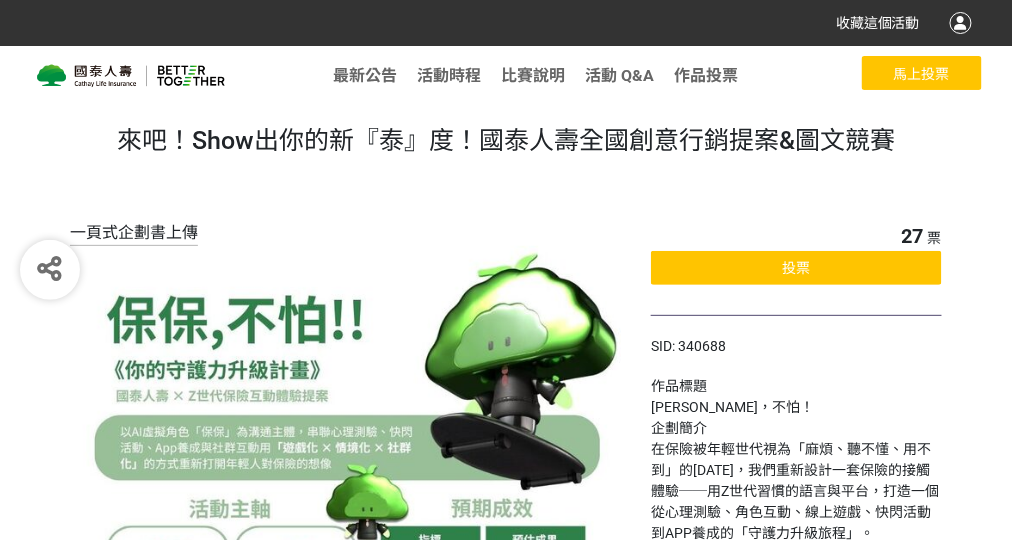 select on "13115" 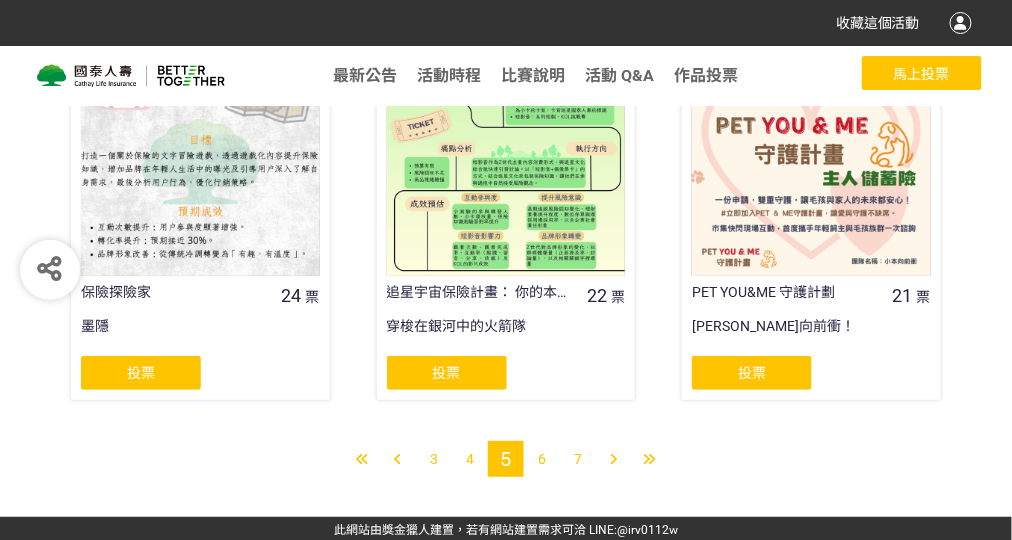 scroll, scrollTop: 1711, scrollLeft: 0, axis: vertical 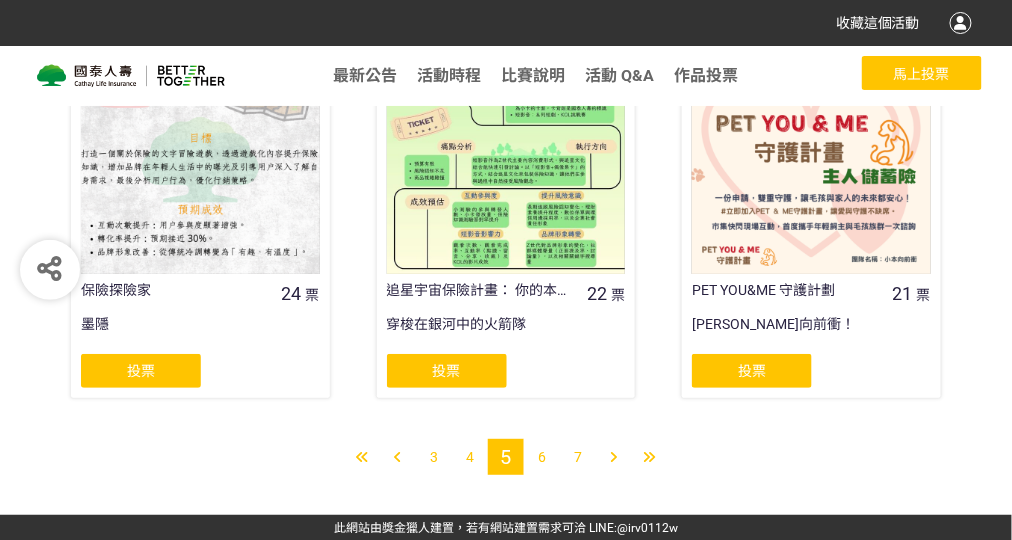 click on "6" at bounding box center (542, 457) 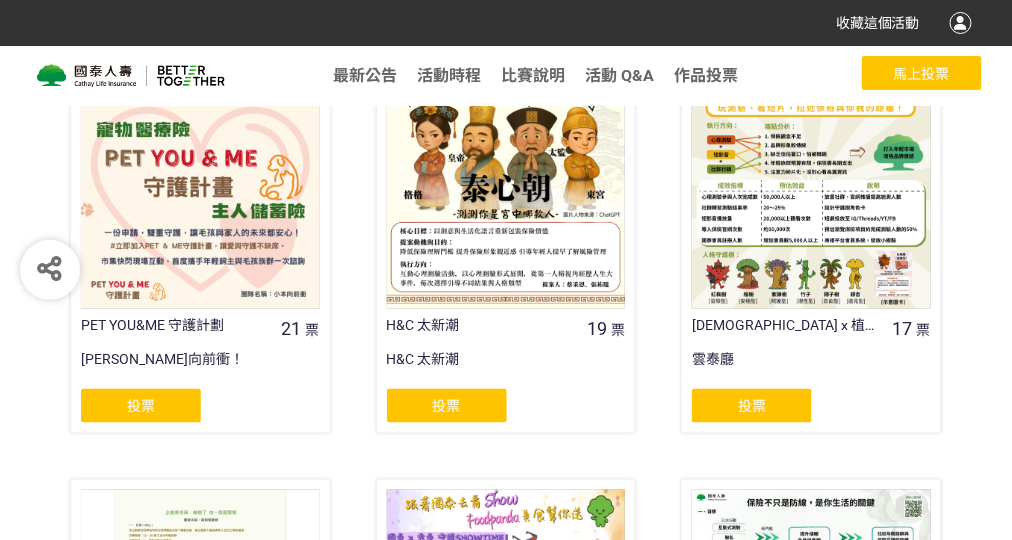 scroll, scrollTop: 300, scrollLeft: 0, axis: vertical 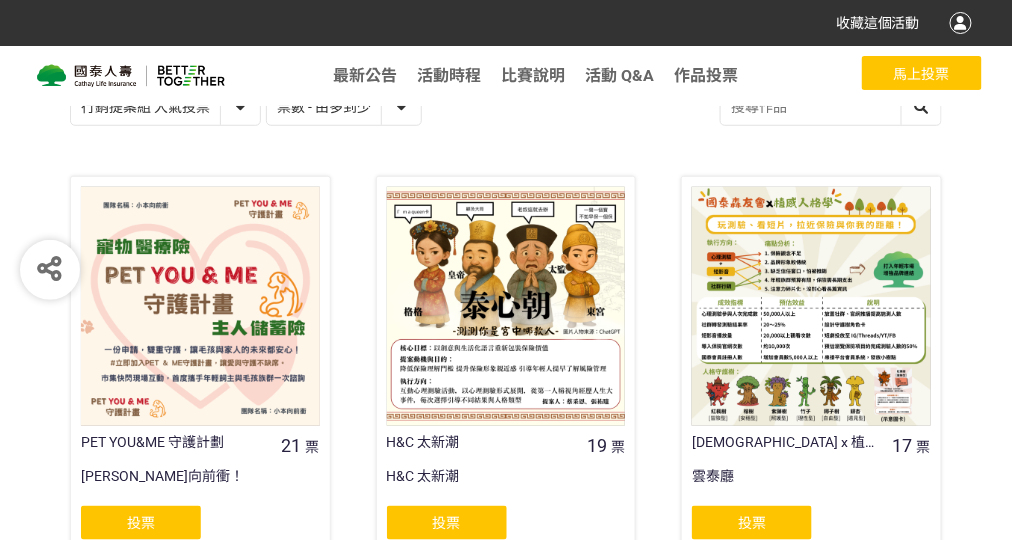 click at bounding box center (506, 306) 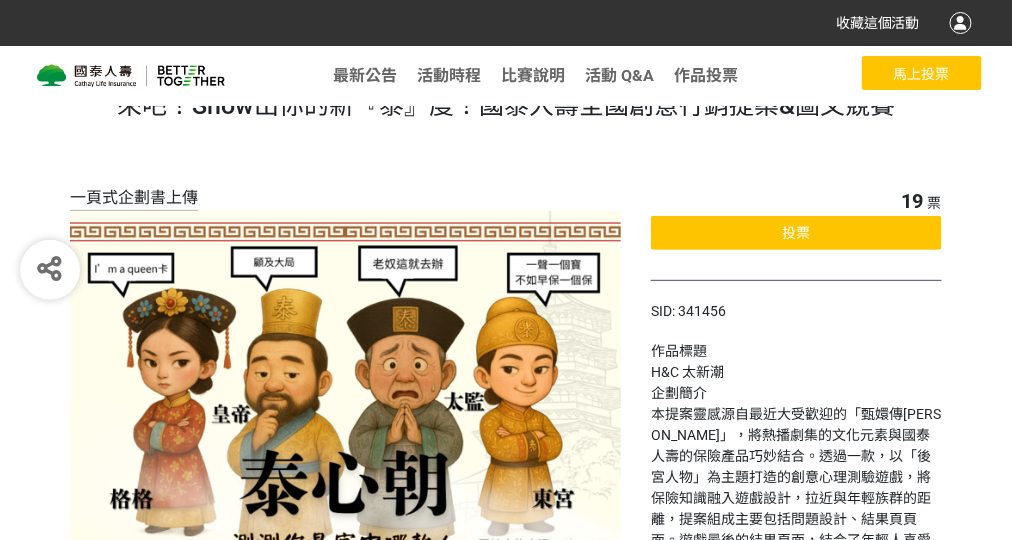 scroll, scrollTop: 0, scrollLeft: 0, axis: both 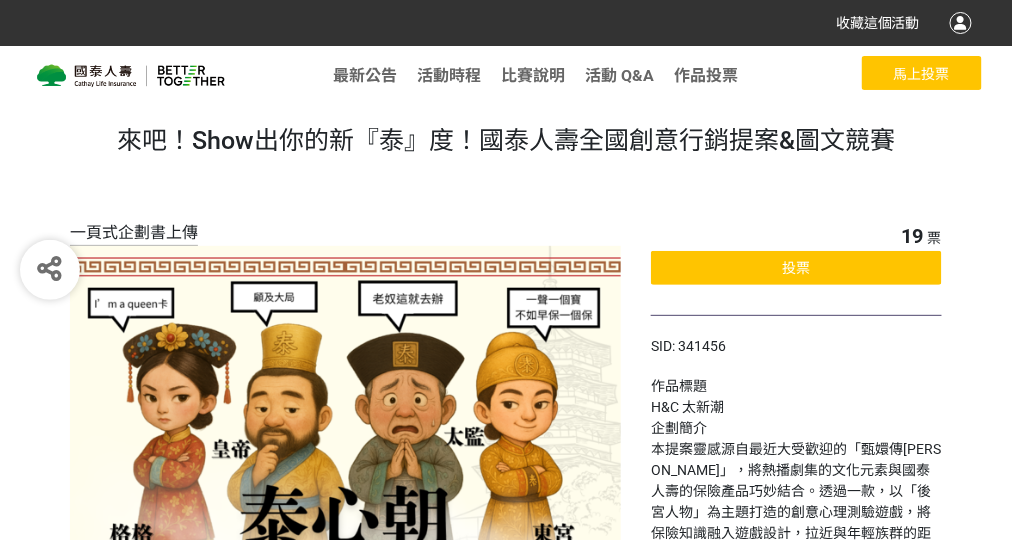 select on "13115" 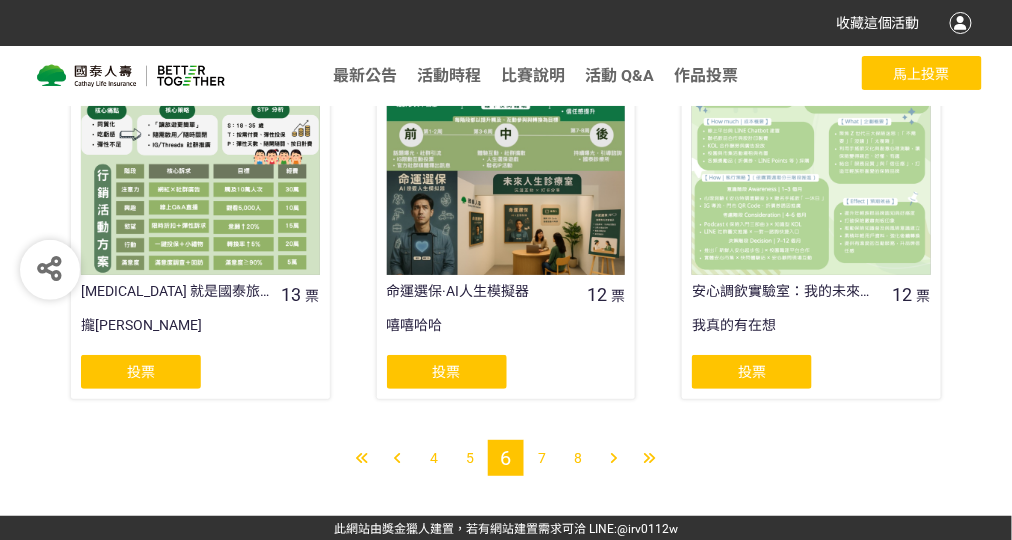 scroll, scrollTop: 1711, scrollLeft: 0, axis: vertical 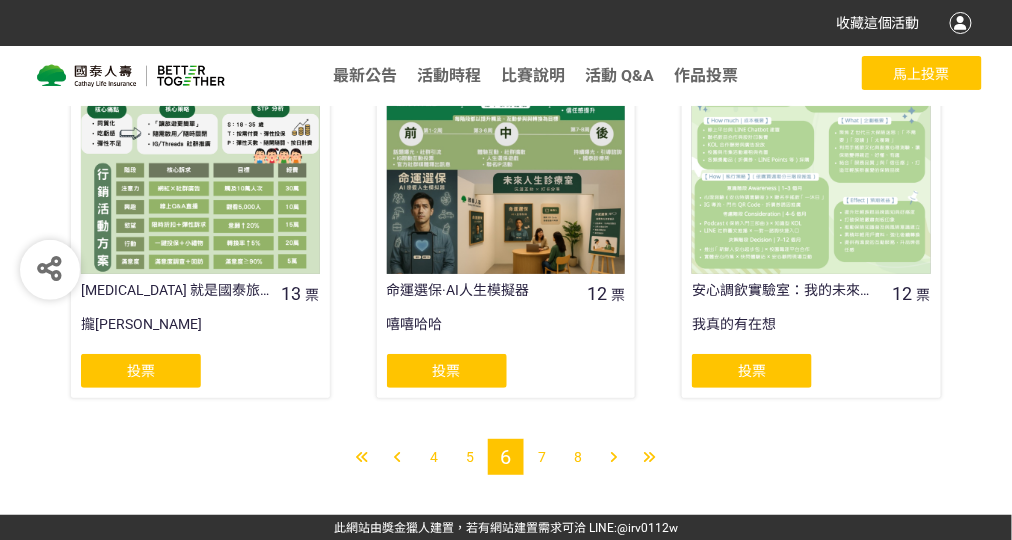 click on "5" at bounding box center (470, 457) 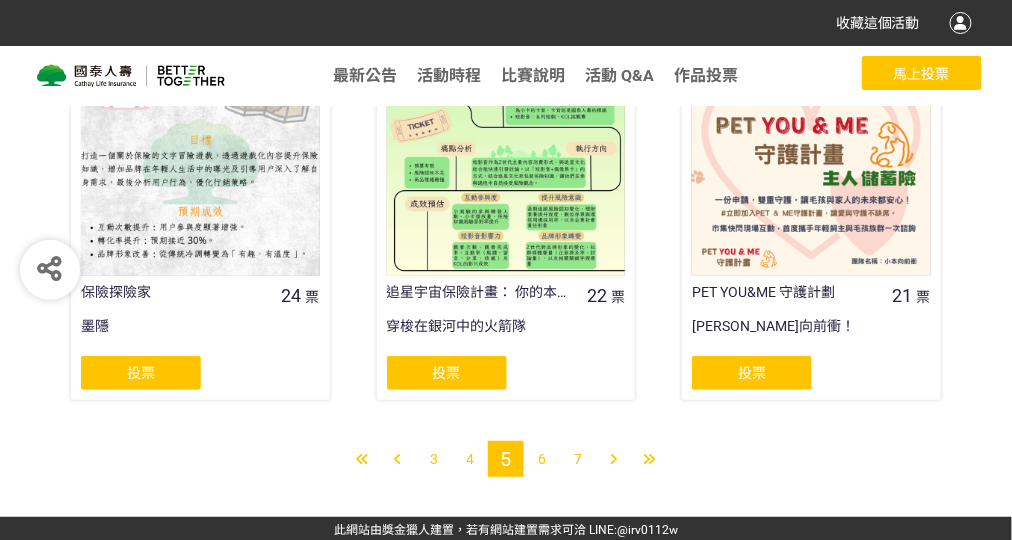 scroll, scrollTop: 1711, scrollLeft: 0, axis: vertical 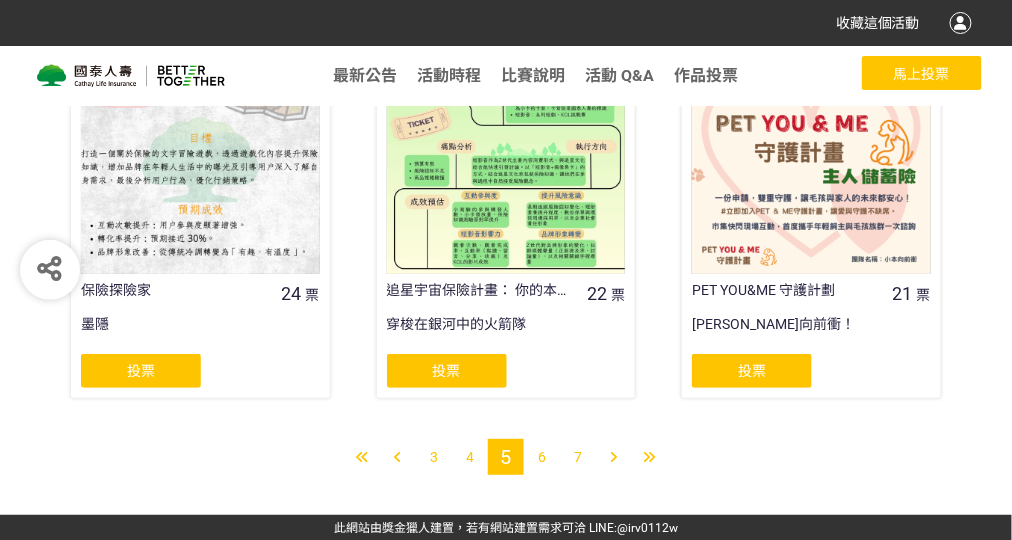 click on "7" at bounding box center (578, 457) 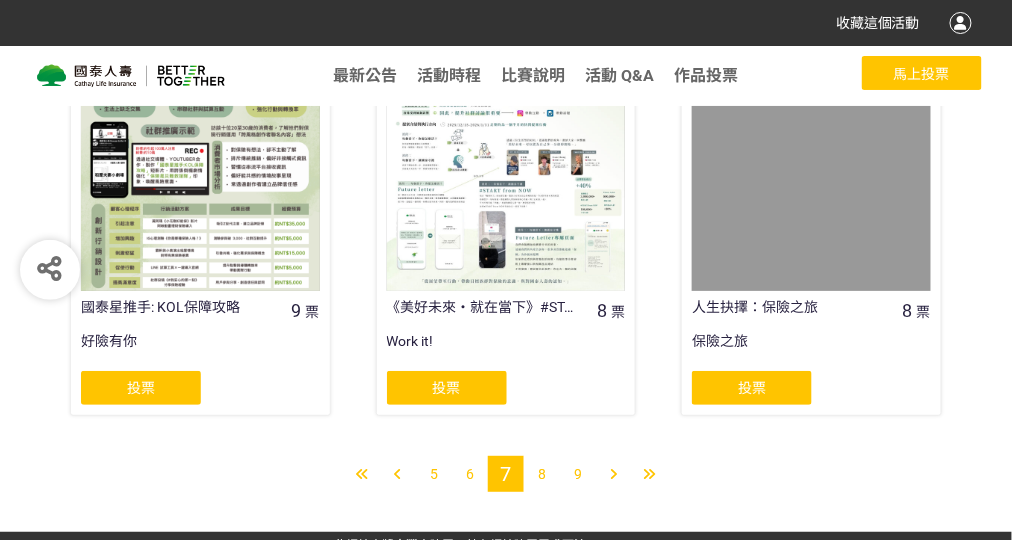 scroll, scrollTop: 1711, scrollLeft: 0, axis: vertical 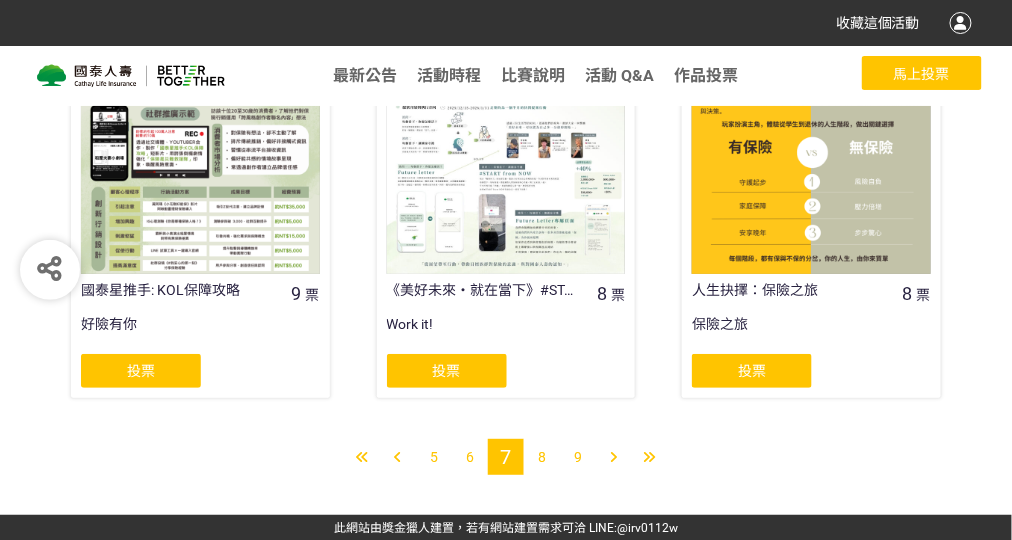 click on "8" at bounding box center [542, 457] 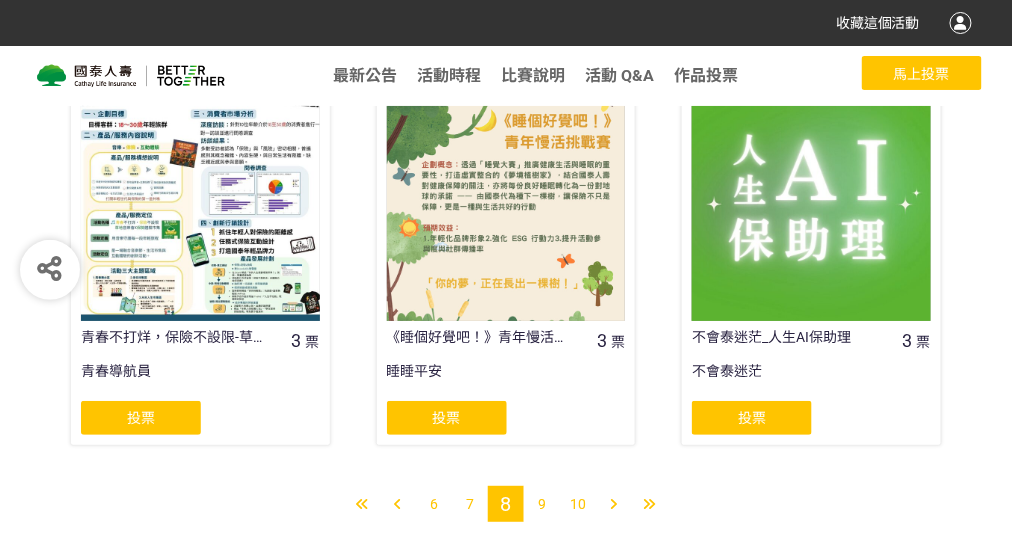 scroll, scrollTop: 1700, scrollLeft: 0, axis: vertical 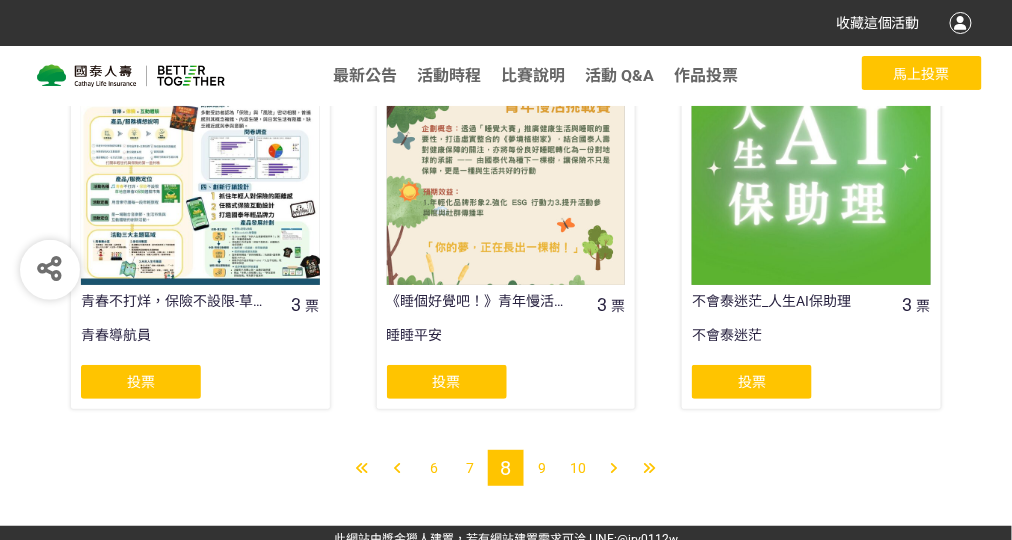 click at bounding box center [811, 165] 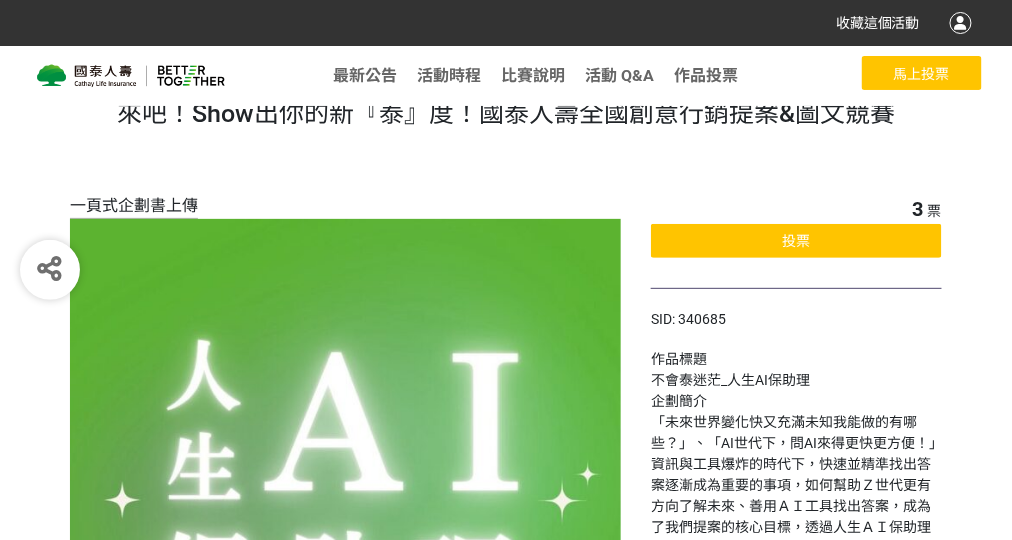 scroll, scrollTop: 0, scrollLeft: 0, axis: both 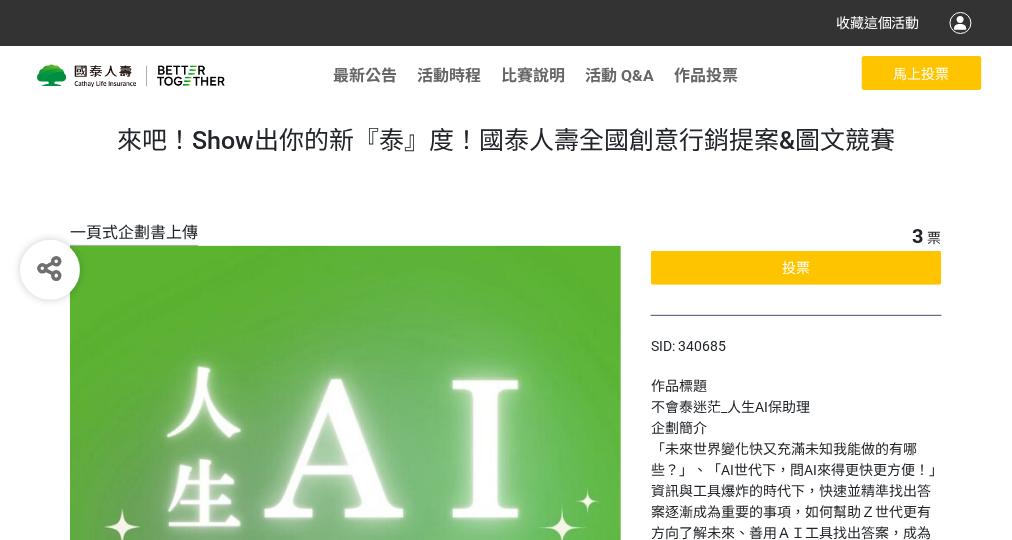 select on "13115" 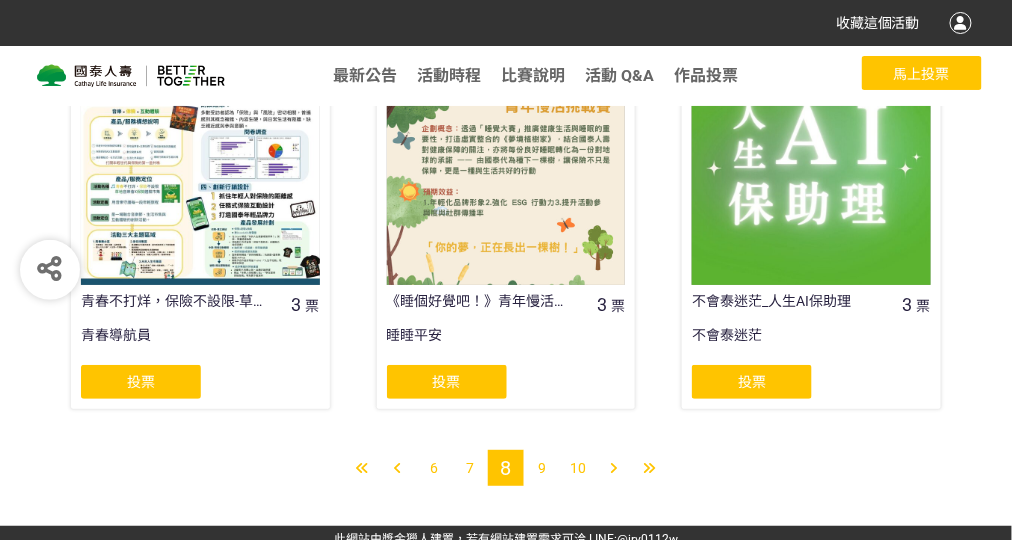 scroll, scrollTop: 1711, scrollLeft: 0, axis: vertical 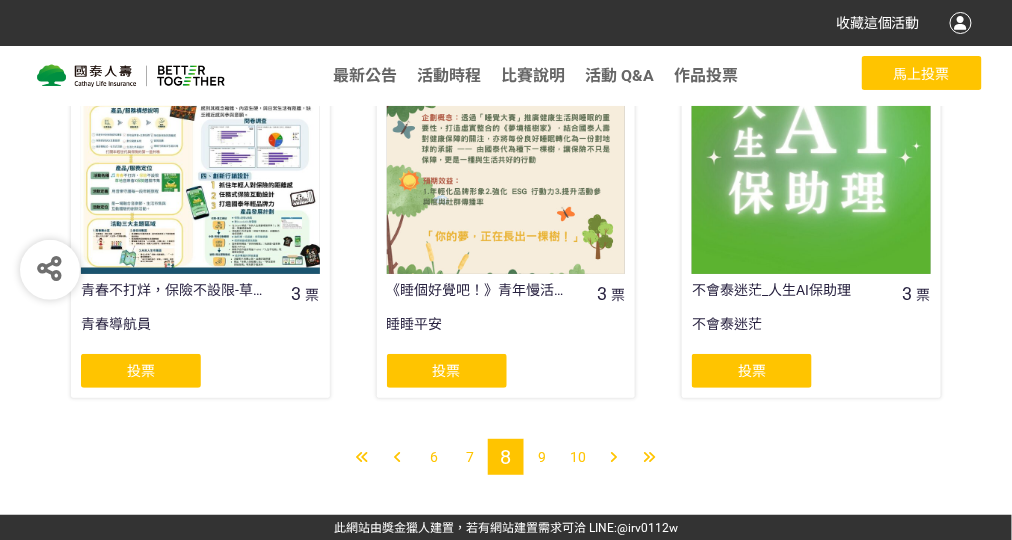 click on "9" at bounding box center (542, 457) 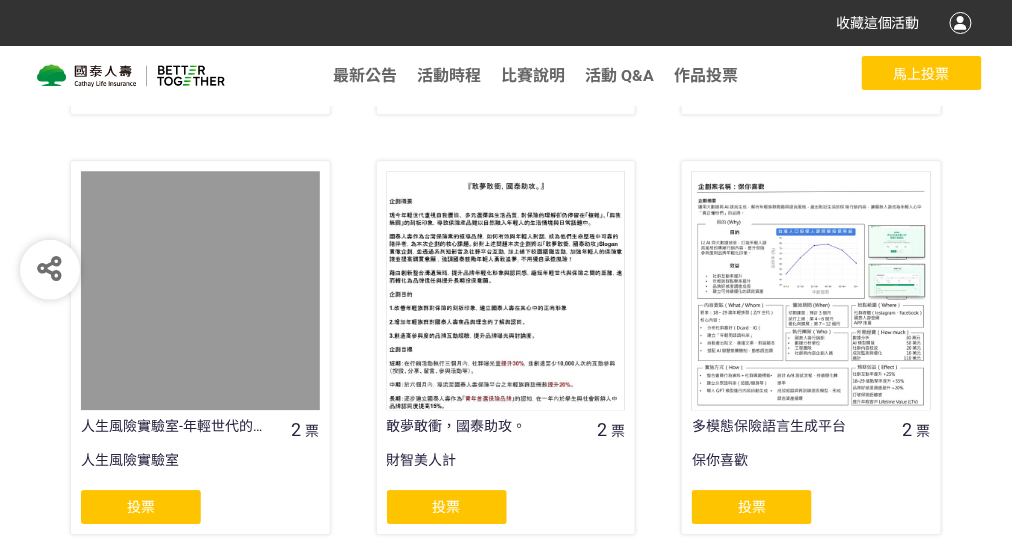 scroll, scrollTop: 1200, scrollLeft: 0, axis: vertical 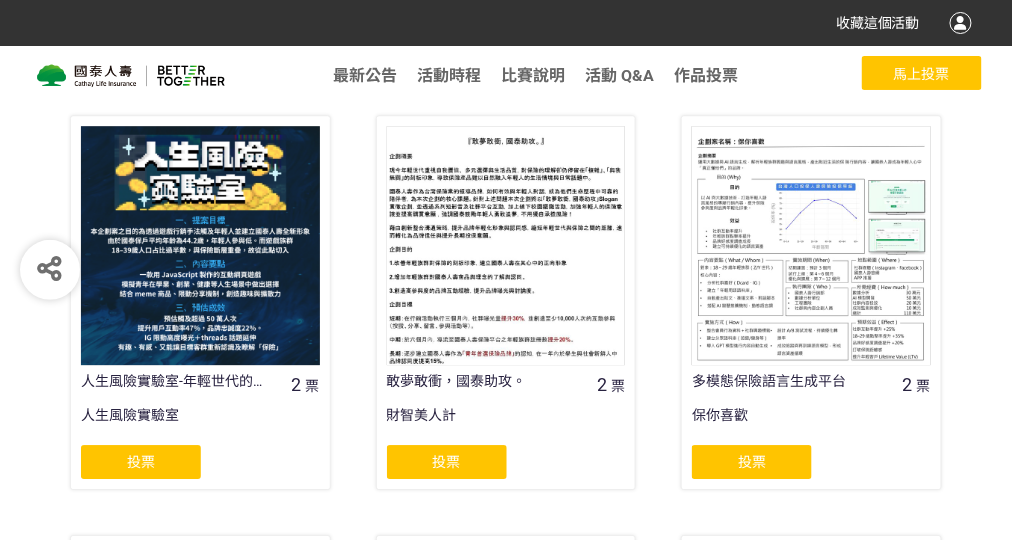 click at bounding box center [811, 245] 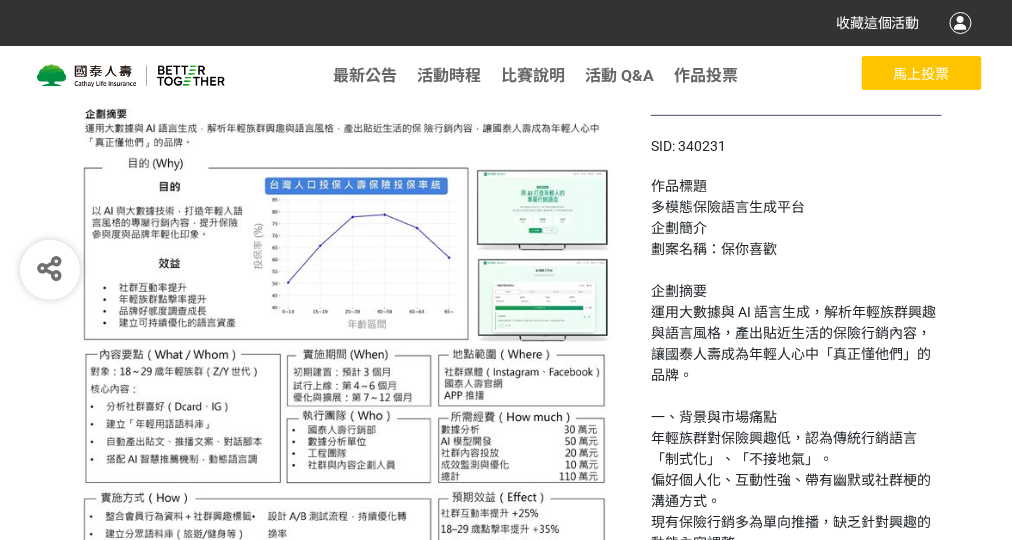 scroll, scrollTop: 0, scrollLeft: 0, axis: both 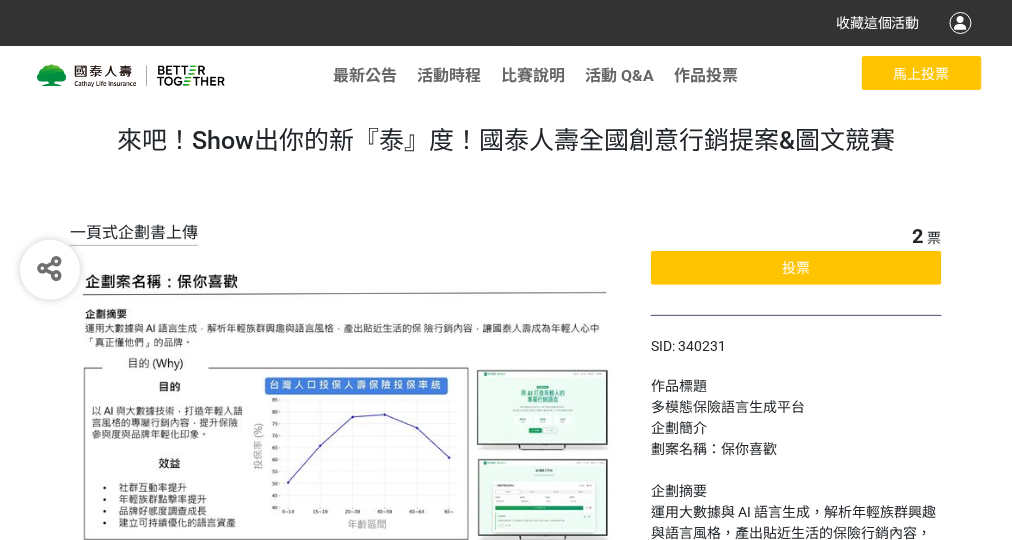 select on "13115" 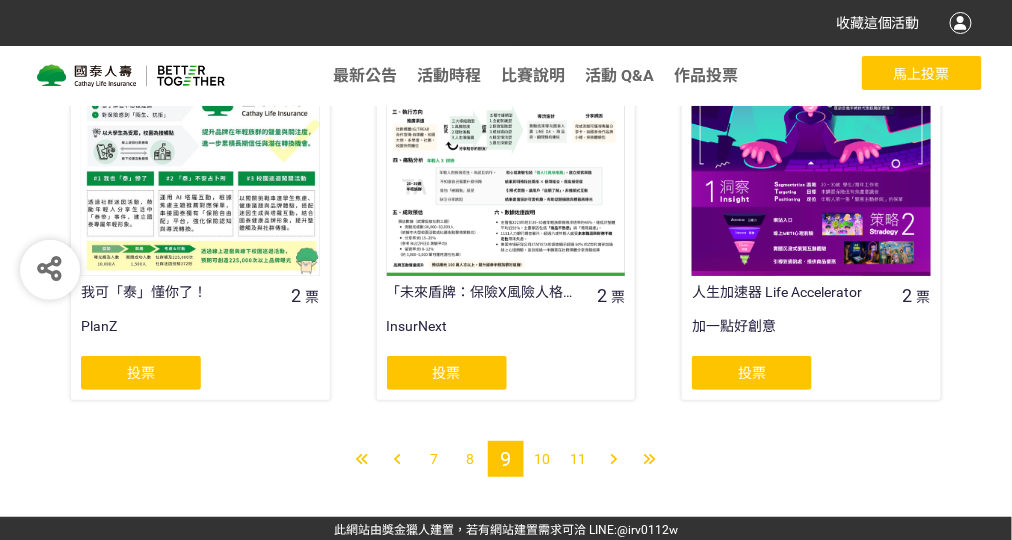 scroll, scrollTop: 1711, scrollLeft: 0, axis: vertical 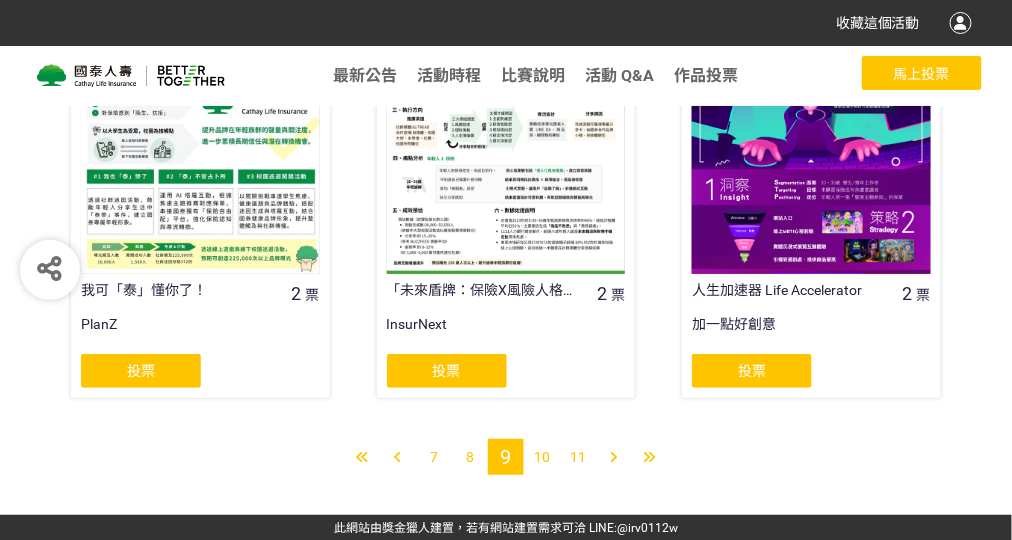 click on "10" at bounding box center [542, 457] 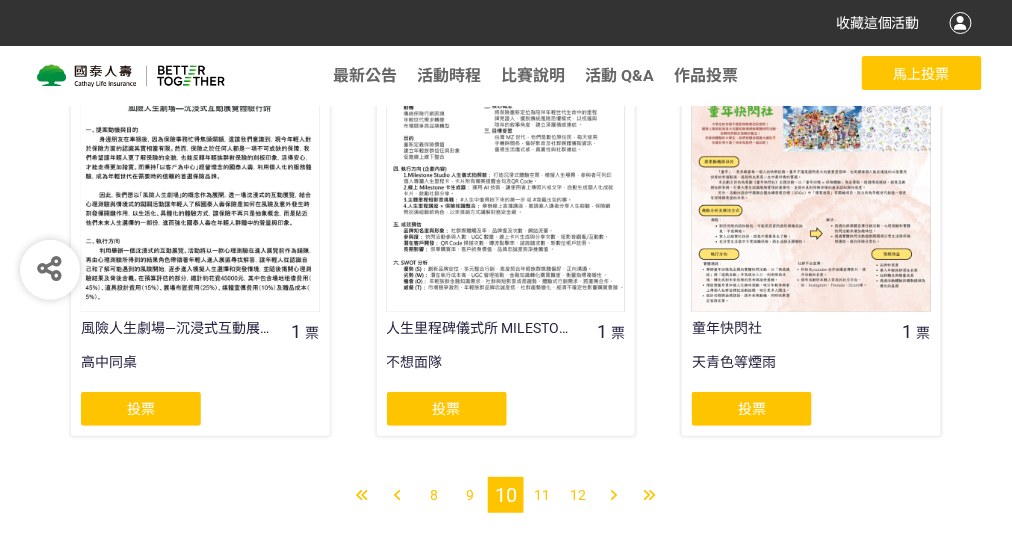 scroll, scrollTop: 1711, scrollLeft: 0, axis: vertical 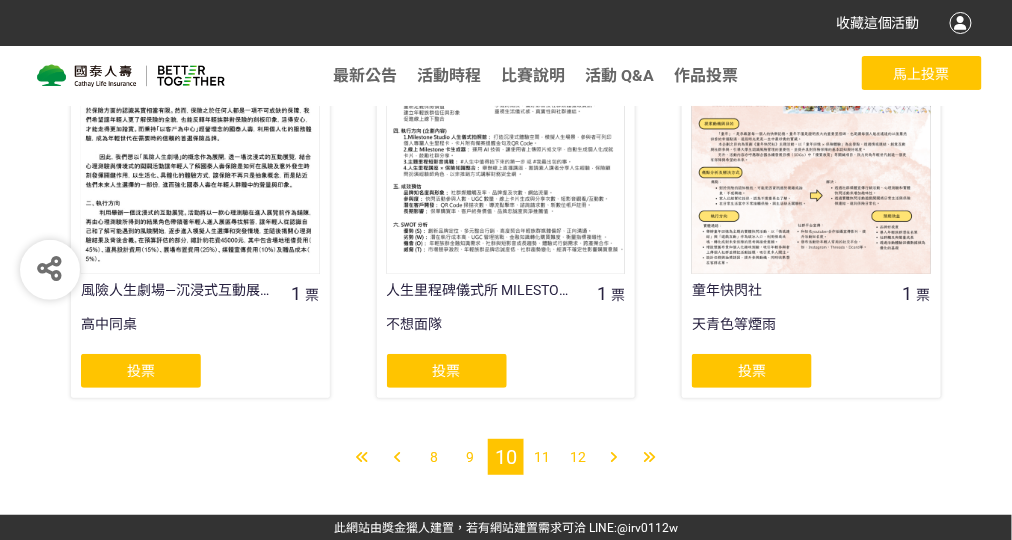 click on "11" at bounding box center (542, 457) 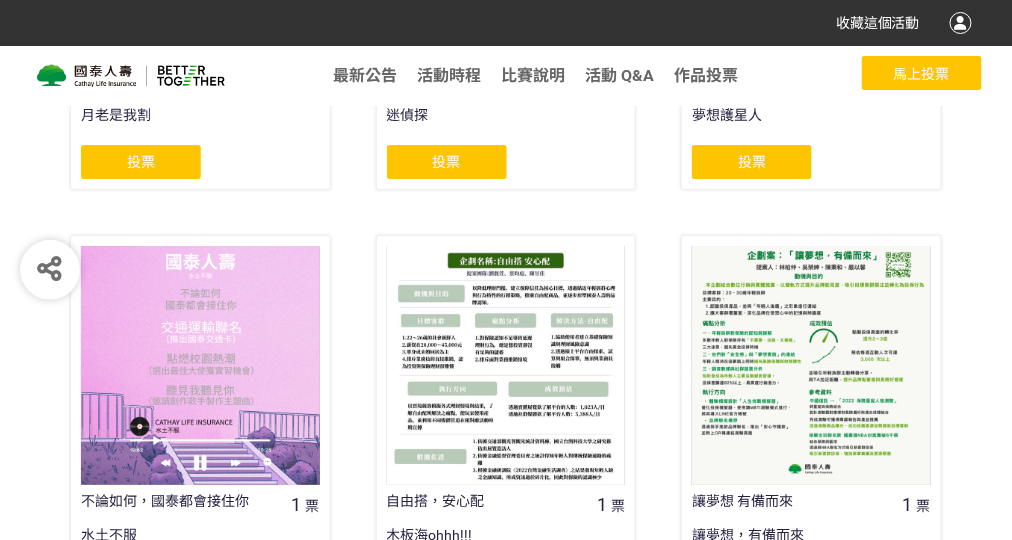 scroll, scrollTop: 1711, scrollLeft: 0, axis: vertical 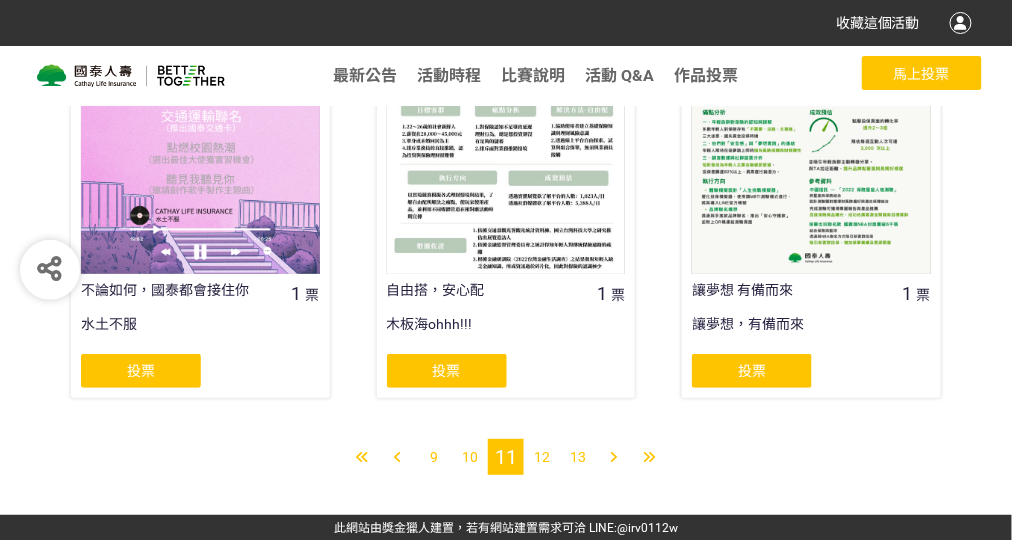 click on "12" at bounding box center (542, 457) 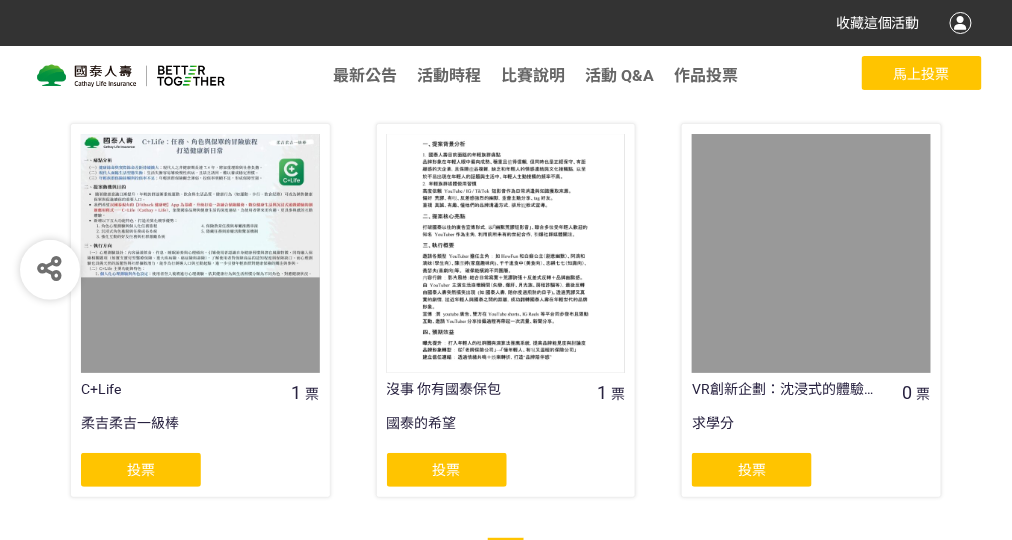 scroll, scrollTop: 1711, scrollLeft: 0, axis: vertical 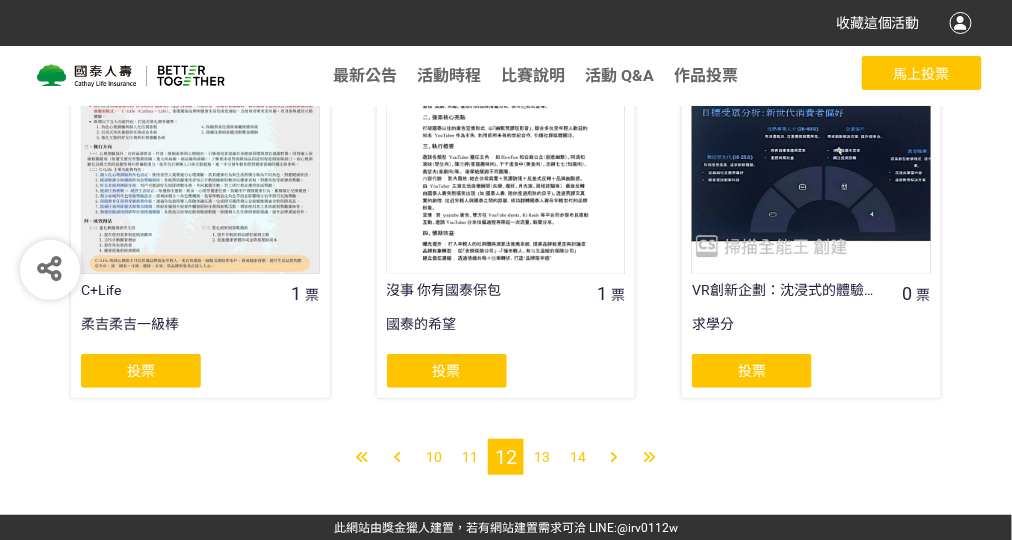 click on "13" at bounding box center [542, 457] 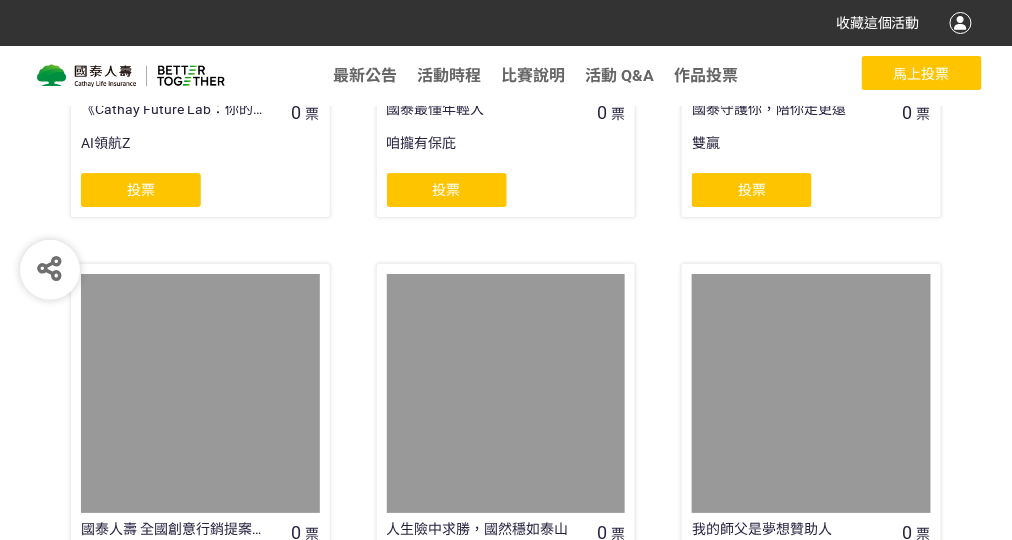 scroll, scrollTop: 1500, scrollLeft: 0, axis: vertical 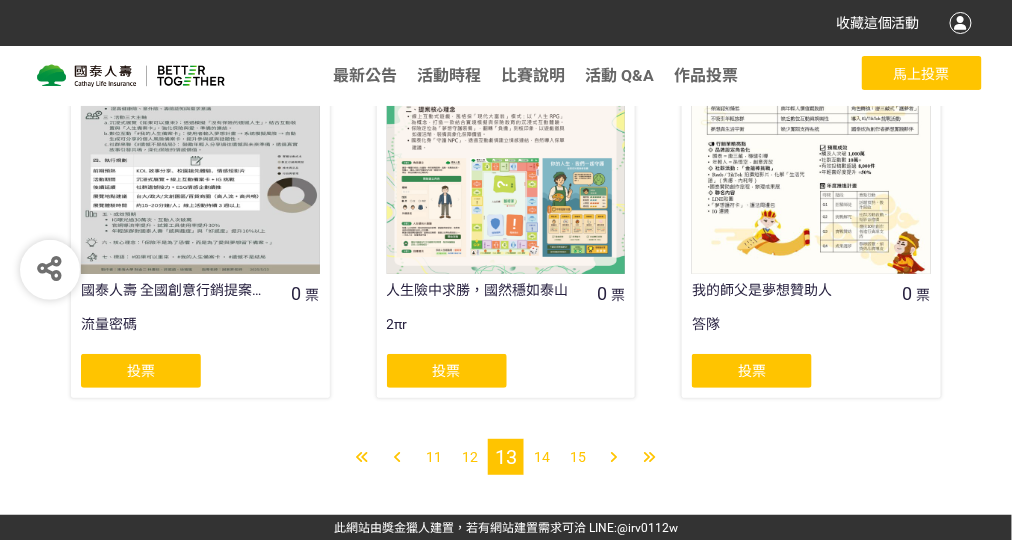 click on "14" at bounding box center (542, 457) 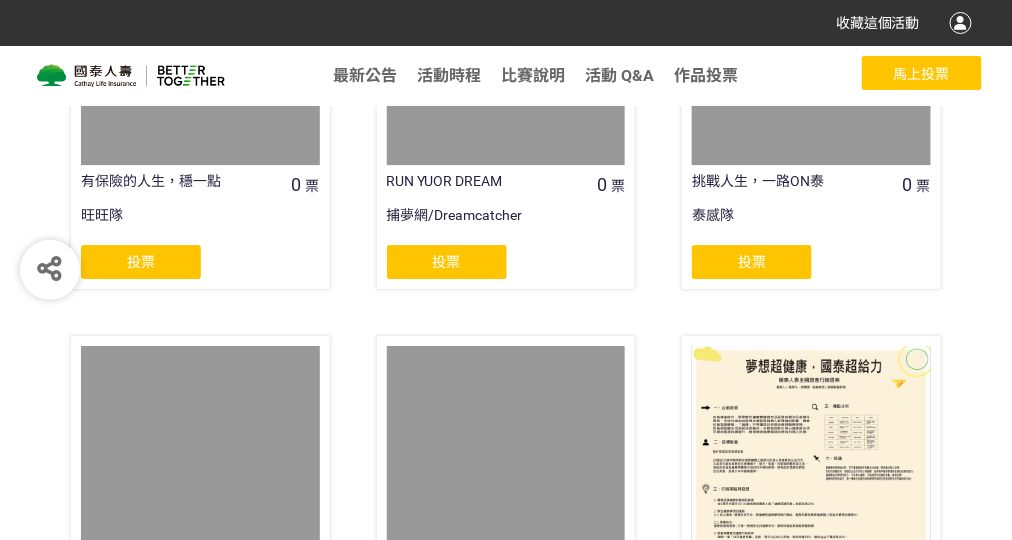 scroll, scrollTop: 1600, scrollLeft: 0, axis: vertical 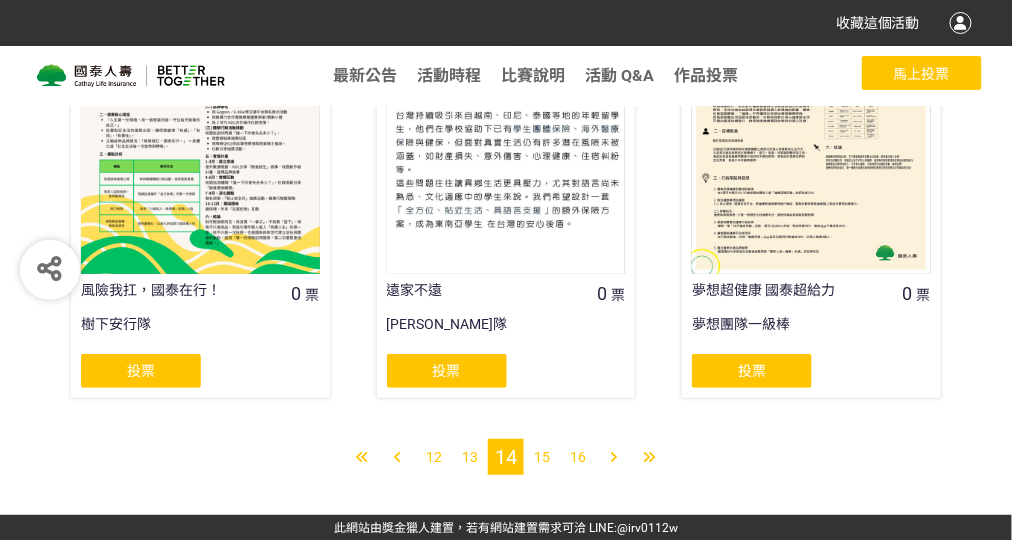 click on "15" at bounding box center (542, 457) 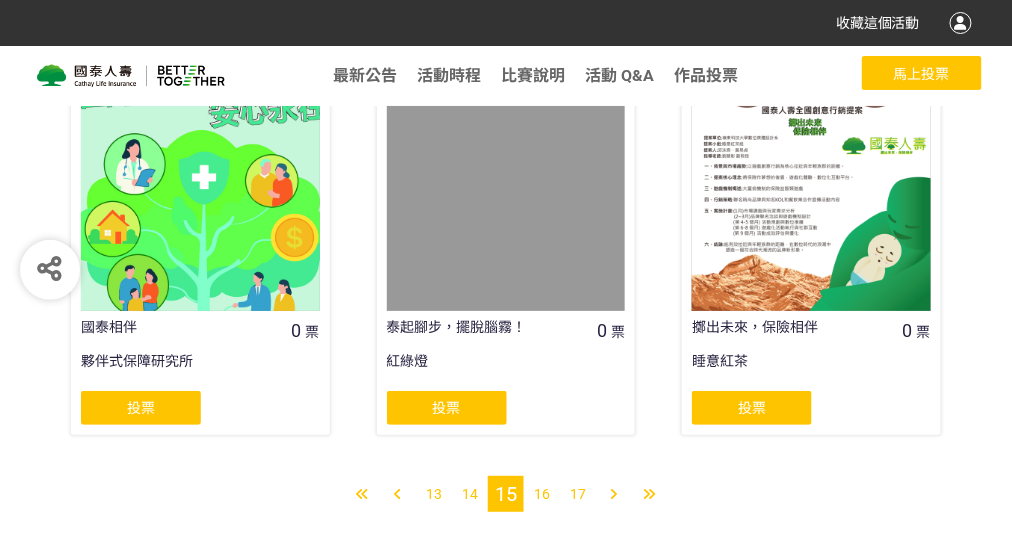 scroll, scrollTop: 1700, scrollLeft: 0, axis: vertical 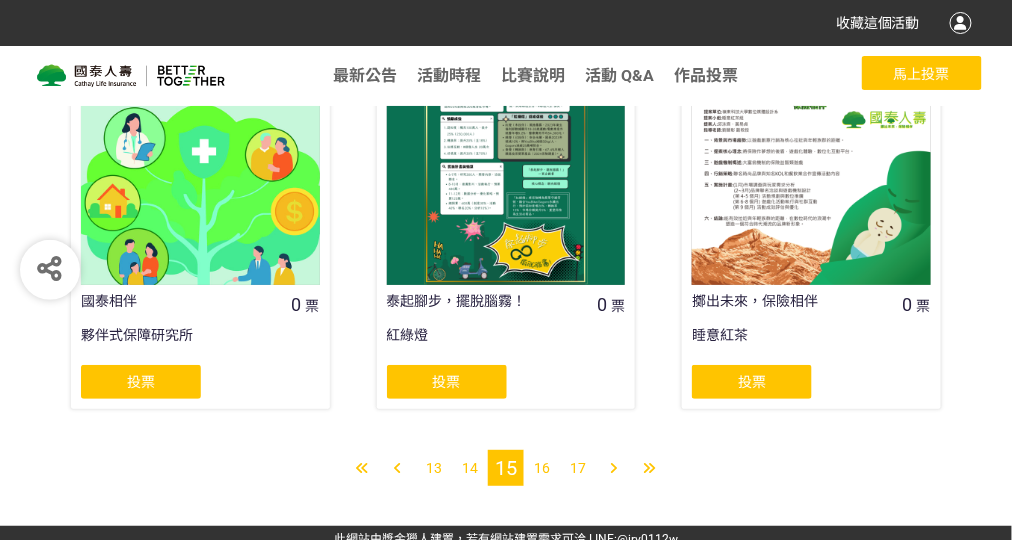 click on "16" at bounding box center (542, 468) 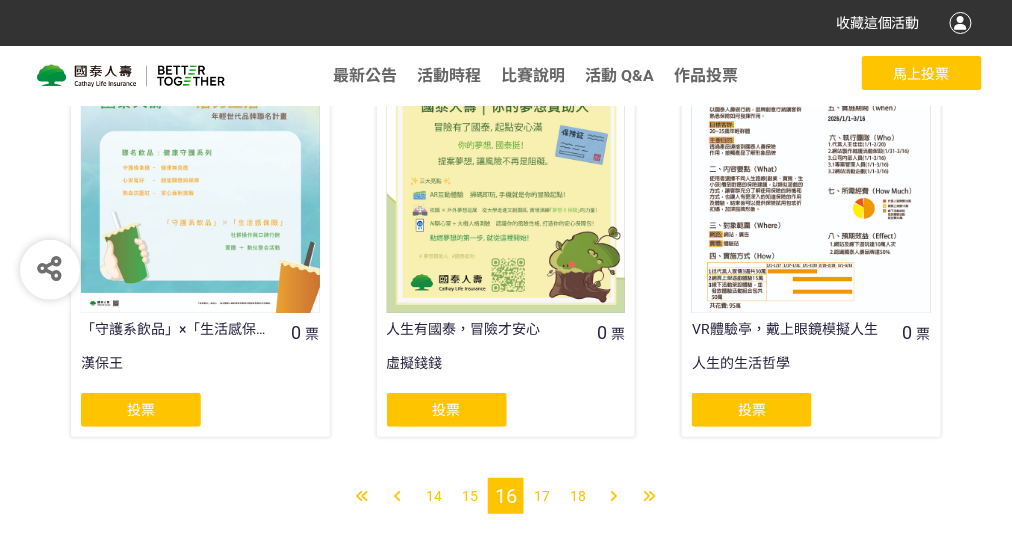 scroll, scrollTop: 1711, scrollLeft: 0, axis: vertical 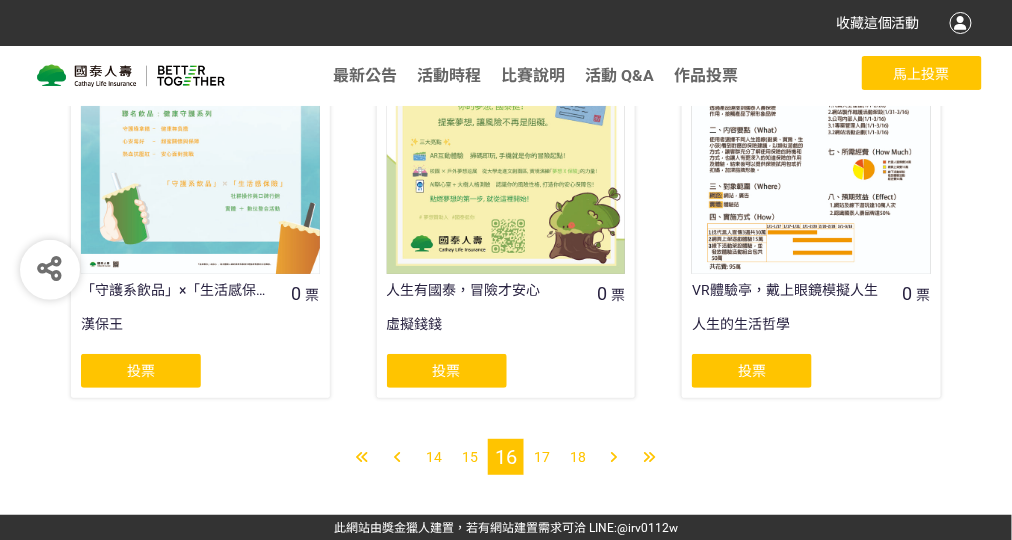 click on "17" at bounding box center (542, 457) 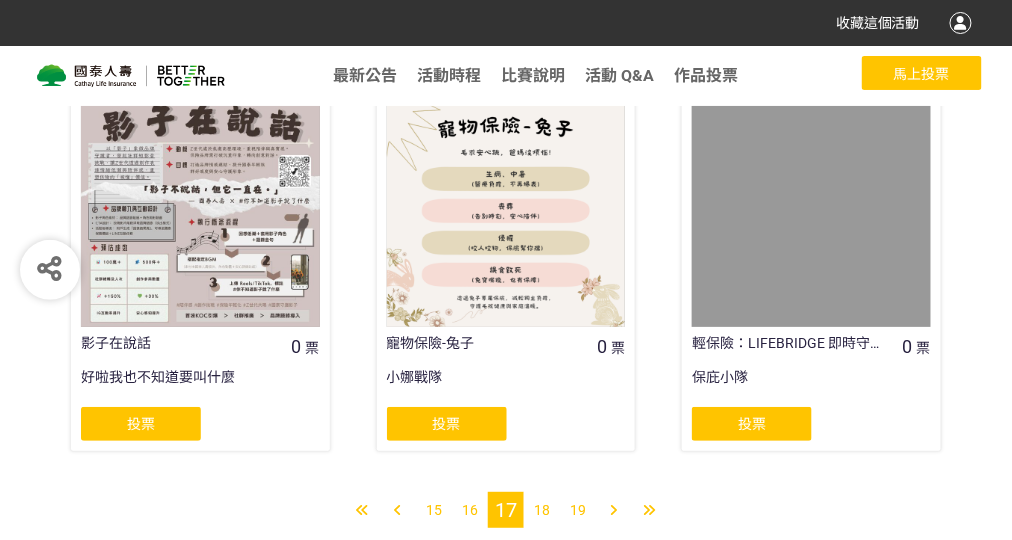 scroll, scrollTop: 1711, scrollLeft: 0, axis: vertical 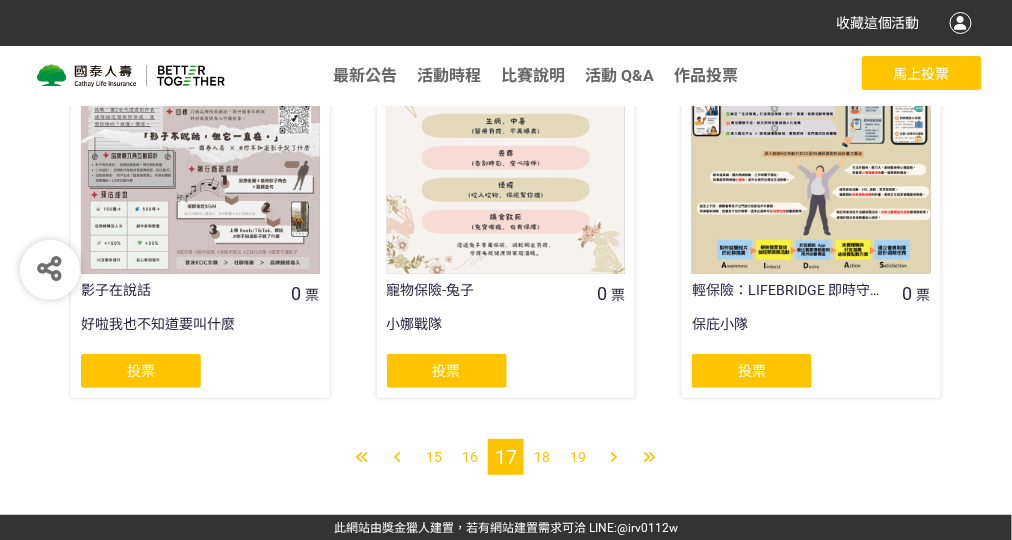 click on "18" at bounding box center [542, 457] 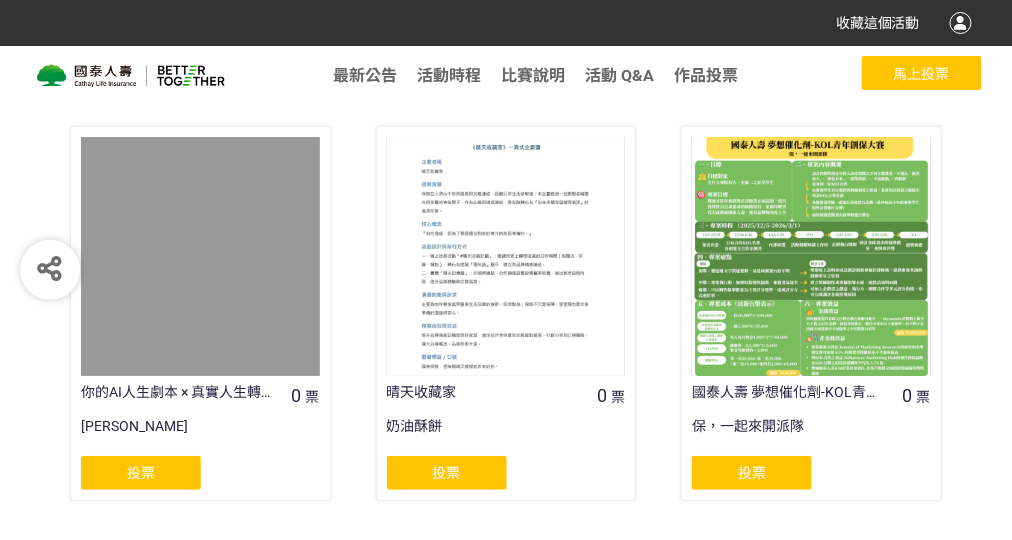 scroll, scrollTop: 1711, scrollLeft: 0, axis: vertical 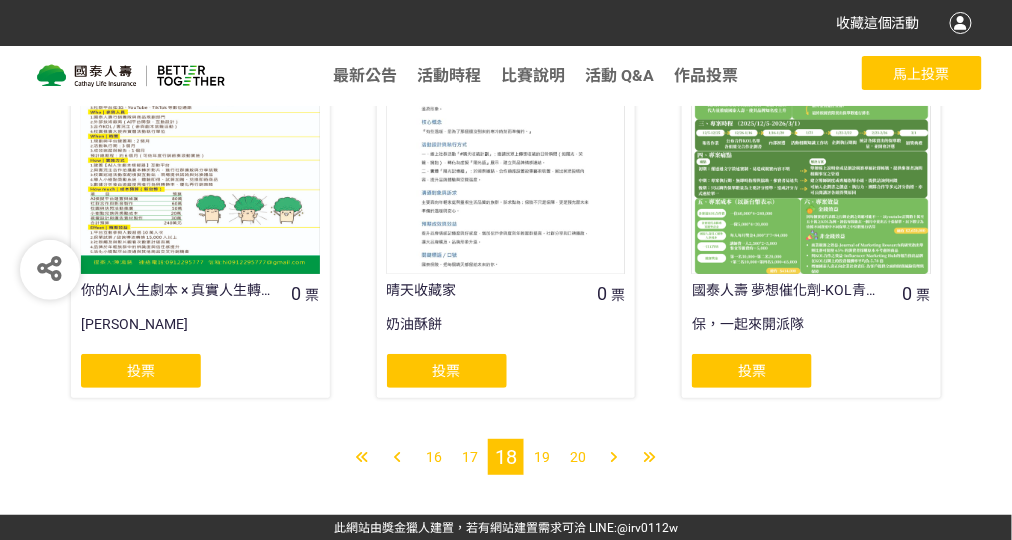 click on "19" at bounding box center [542, 457] 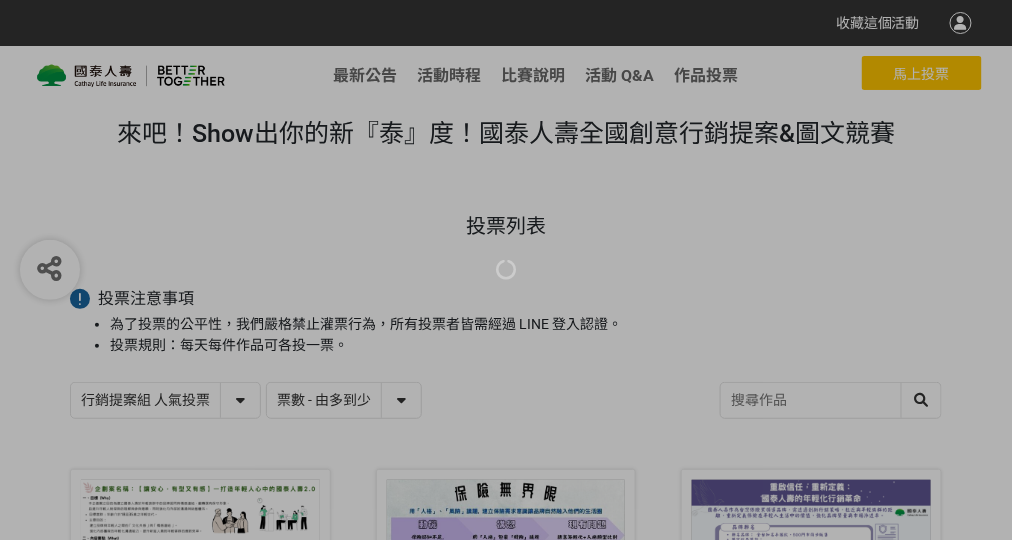 scroll, scrollTop: 0, scrollLeft: 0, axis: both 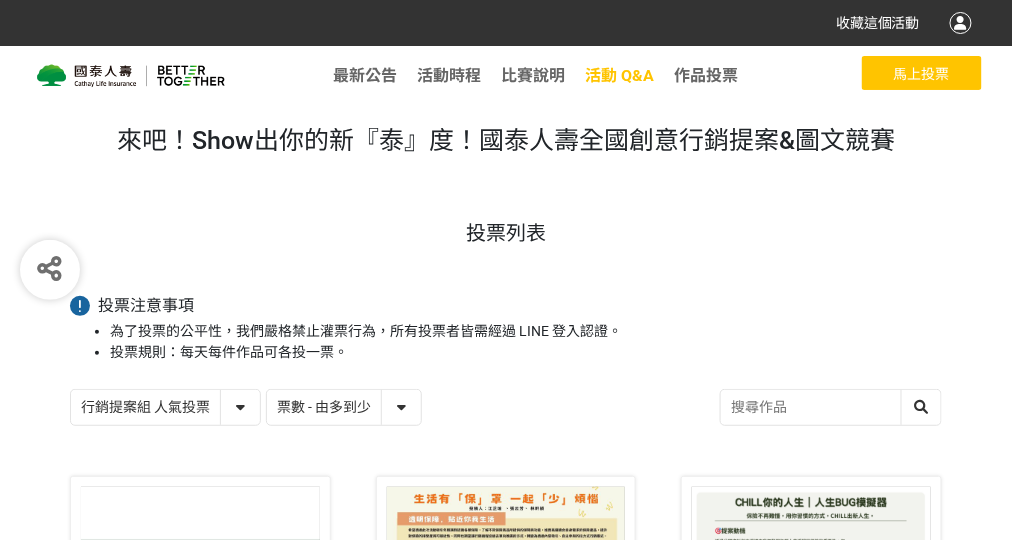 click on "活動 Q&A" at bounding box center [620, 75] 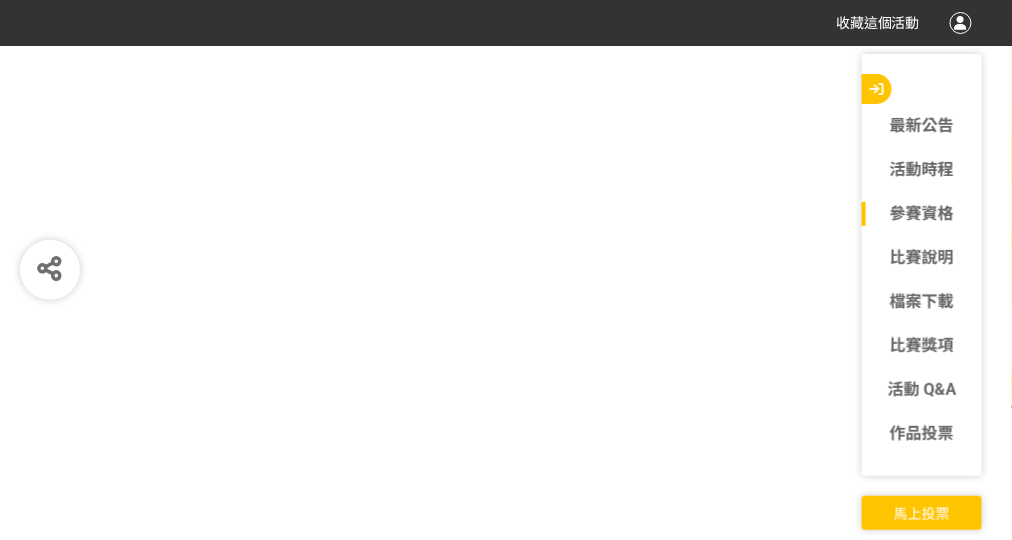 scroll, scrollTop: 1700, scrollLeft: 0, axis: vertical 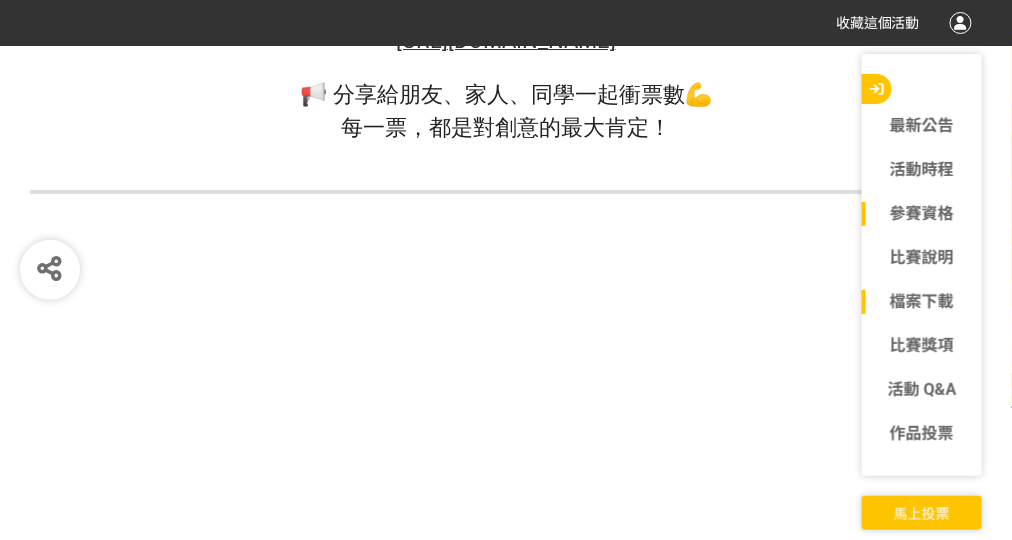 click on "檔案下載" 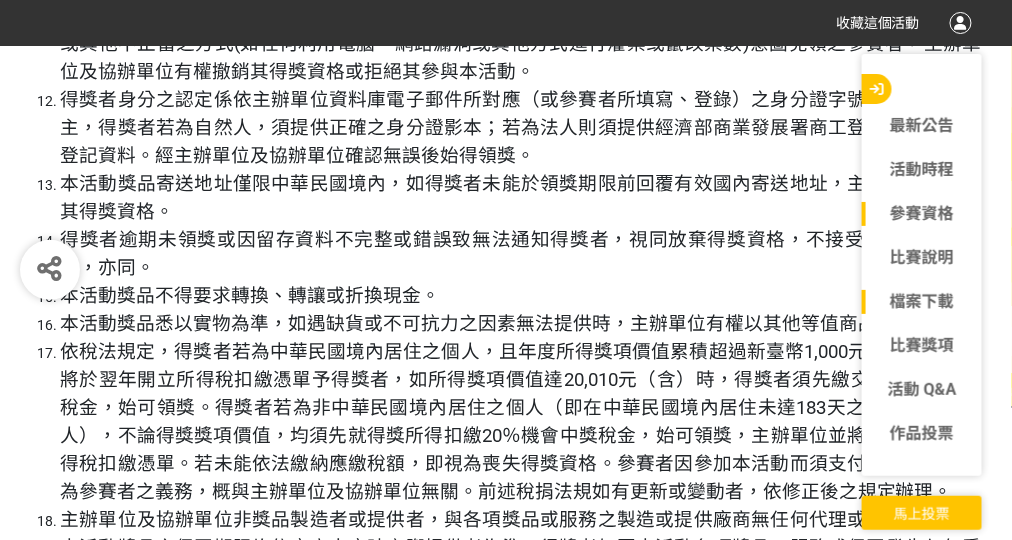 scroll, scrollTop: 10738, scrollLeft: 0, axis: vertical 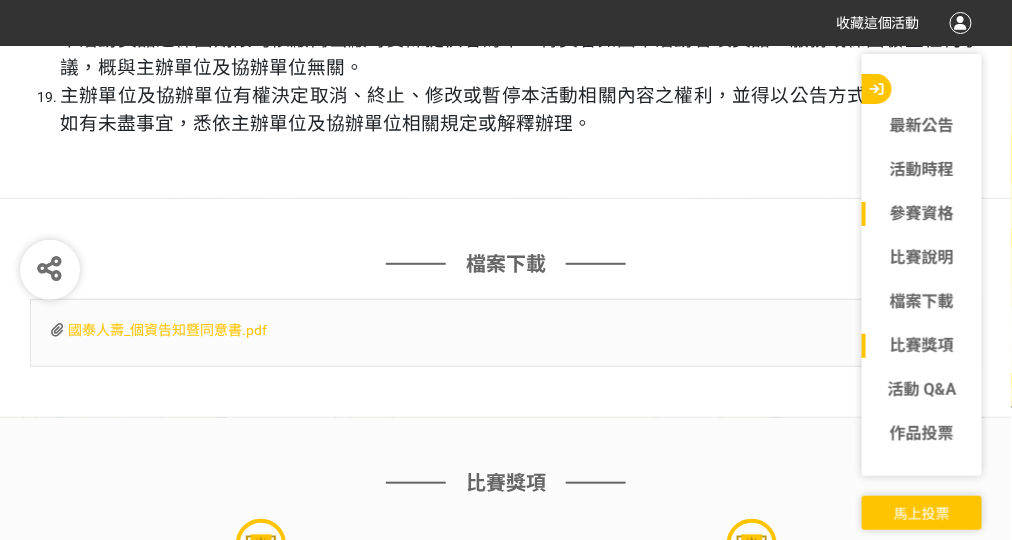 click on "參賽資格" 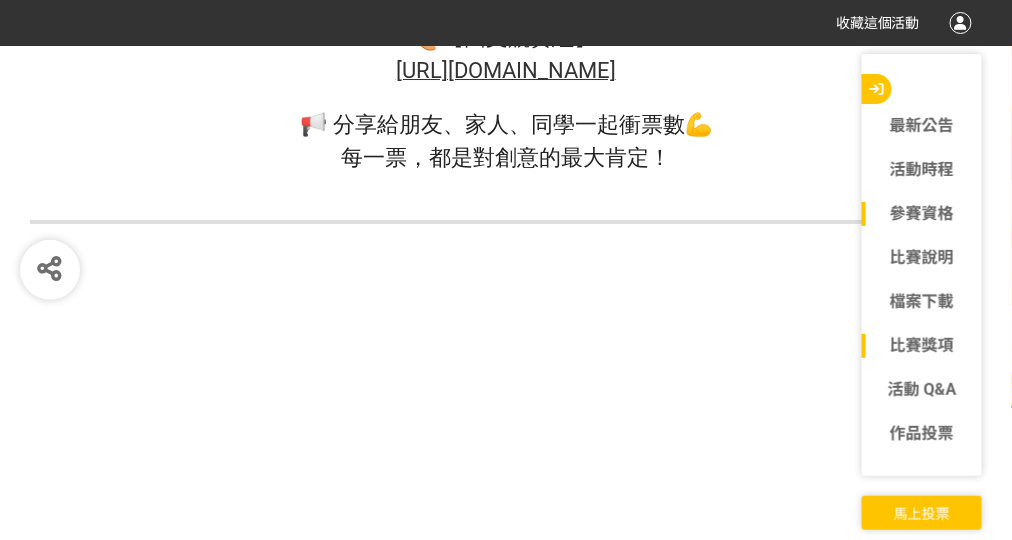 scroll, scrollTop: 1129, scrollLeft: 0, axis: vertical 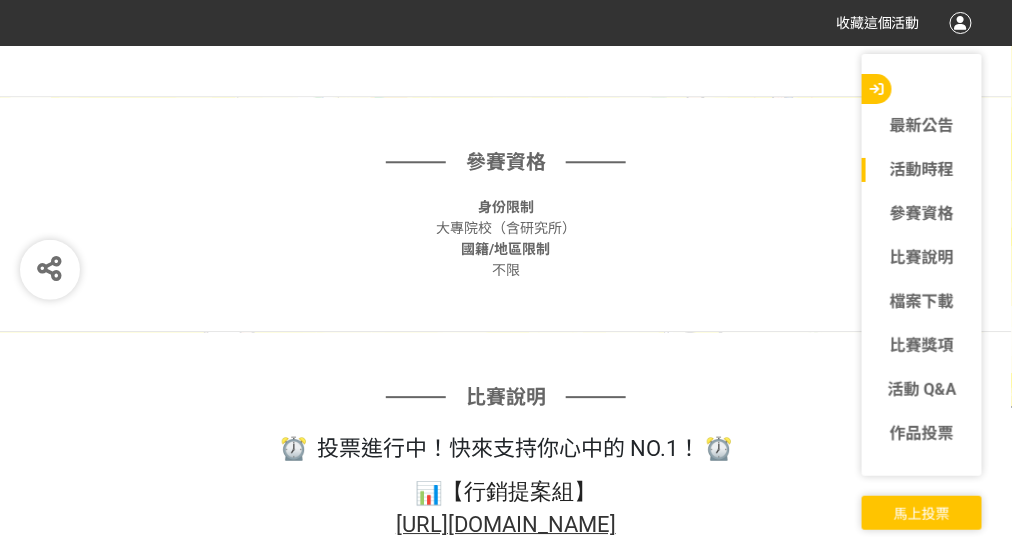 click on "活動時程" 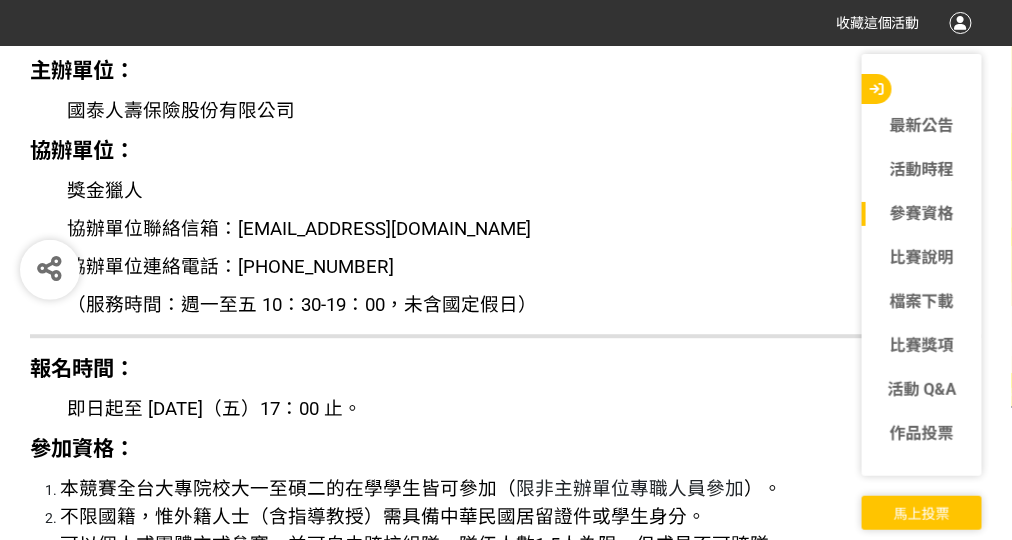 scroll, scrollTop: 2805, scrollLeft: 0, axis: vertical 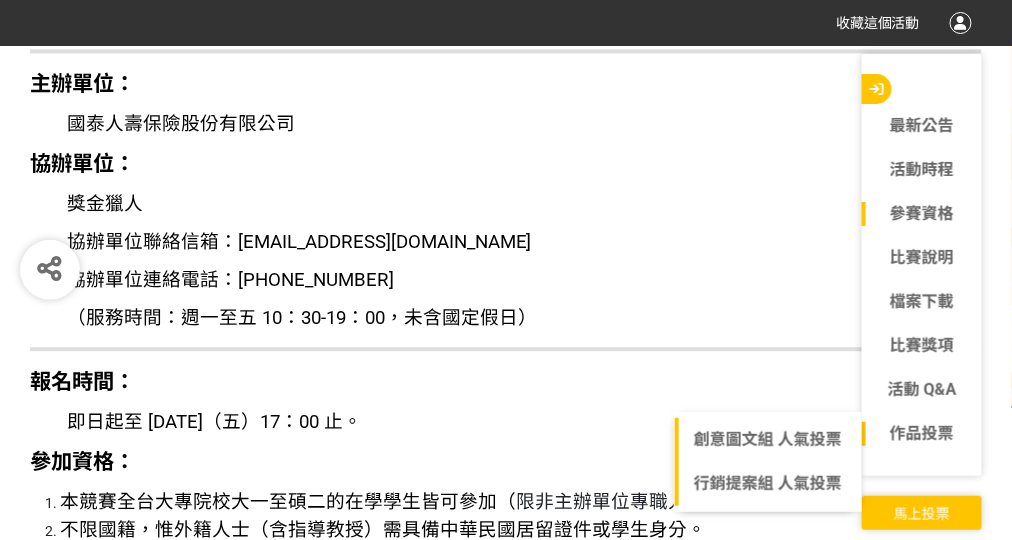 click on "作品投票" at bounding box center (922, 433) 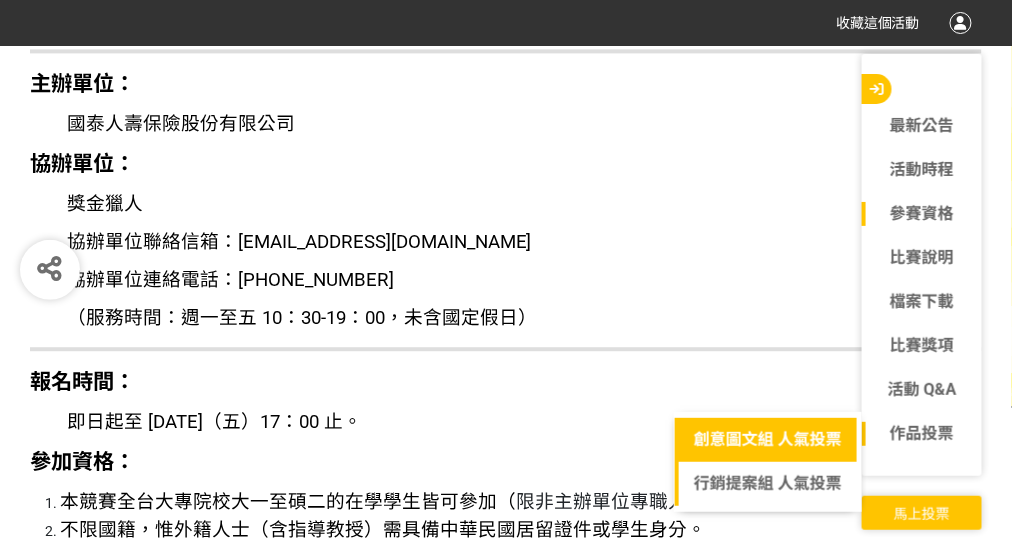 click on "創意圖文組 人氣投票" 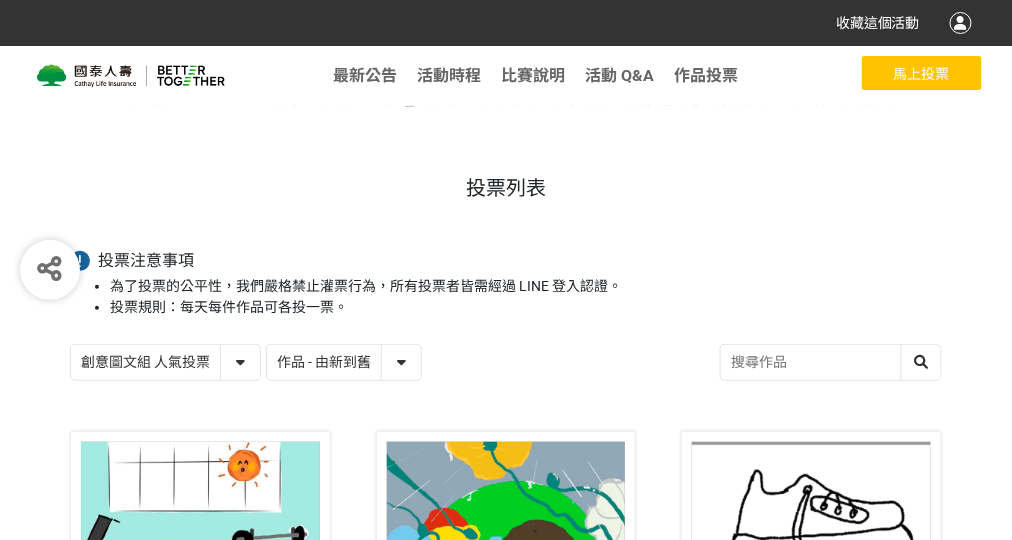 scroll, scrollTop: 0, scrollLeft: 0, axis: both 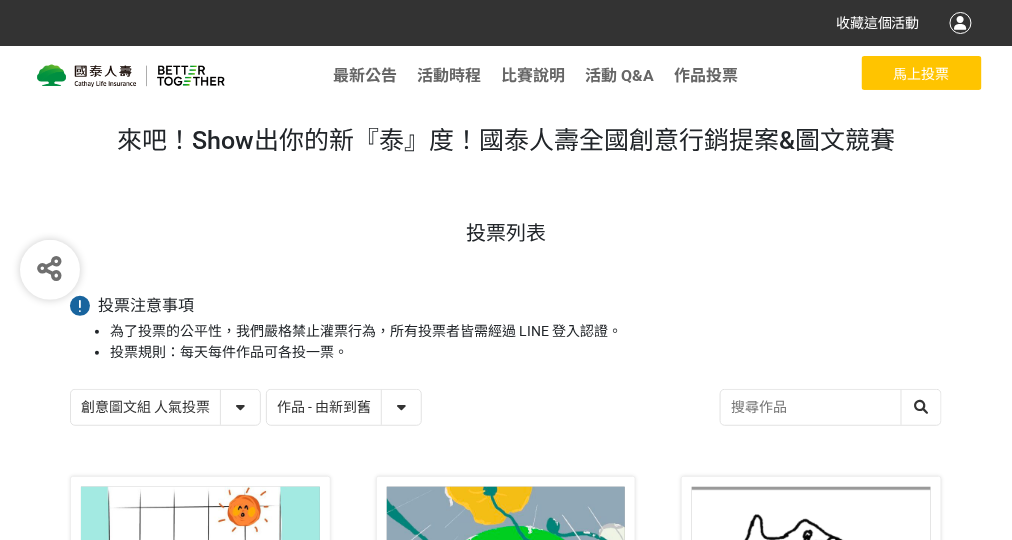 click on "創意圖文組 人氣投票 行銷提案組 人氣投票" at bounding box center (165, 407) 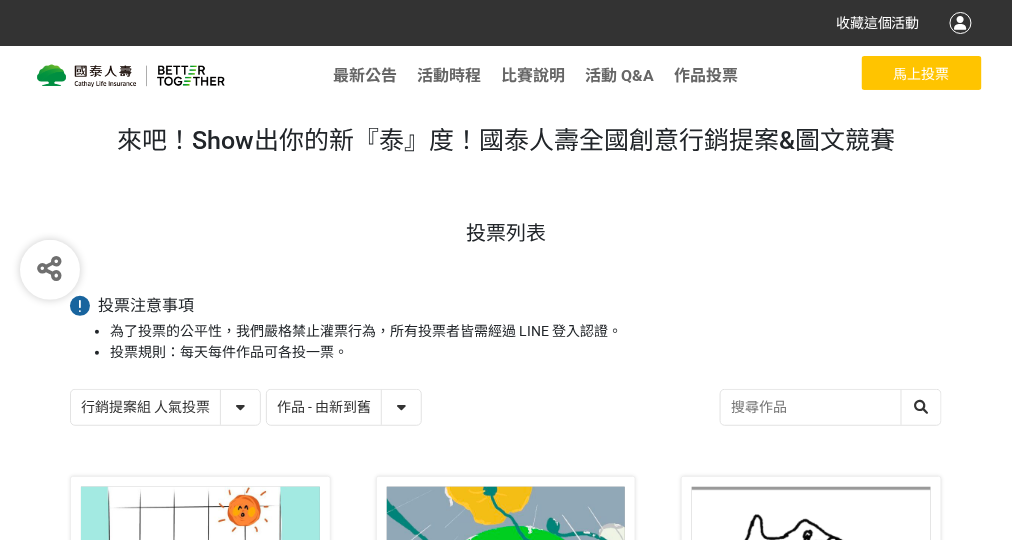 click on "創意圖文組 人氣投票 行銷提案組 人氣投票" at bounding box center [165, 407] 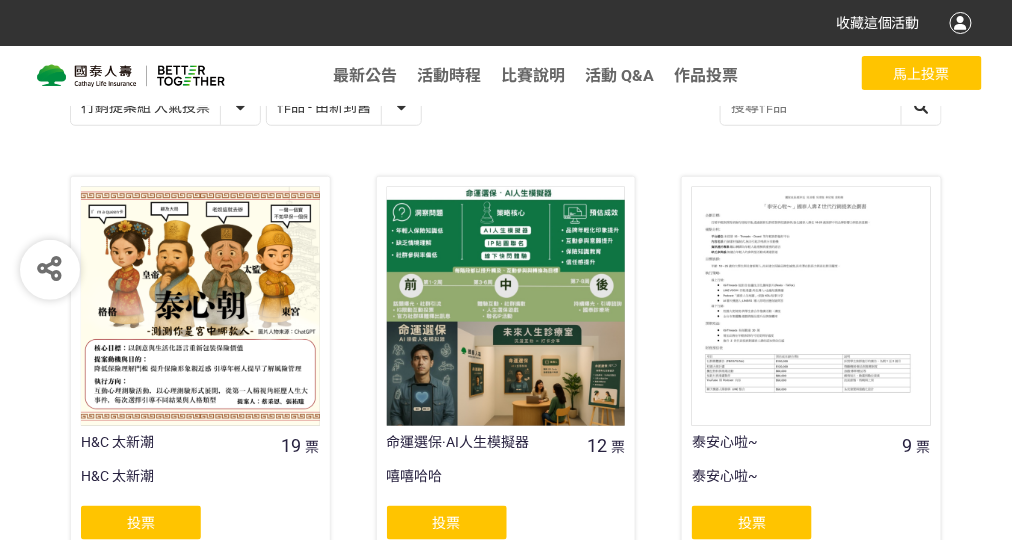 scroll, scrollTop: 0, scrollLeft: 0, axis: both 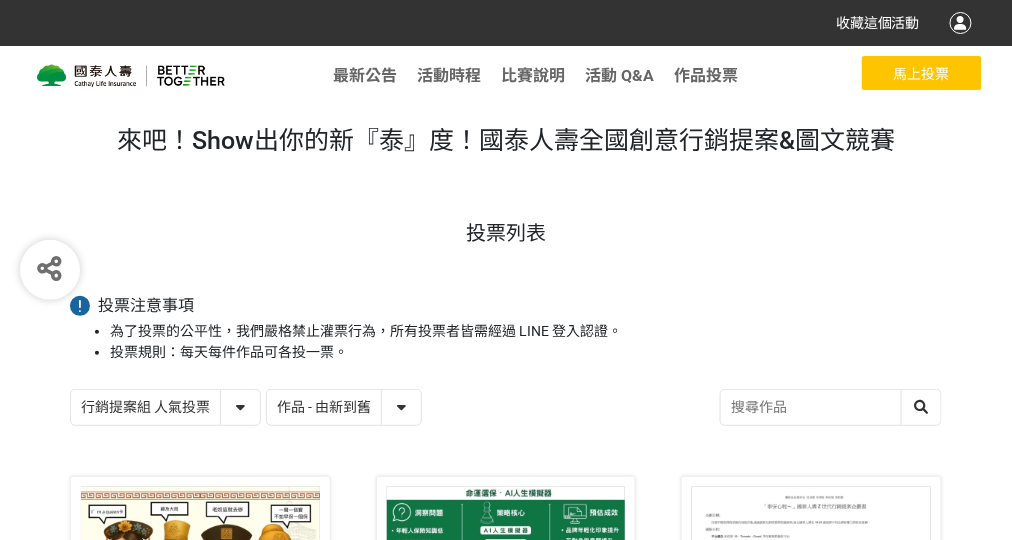 click on "創意圖文組 人氣投票 行銷提案組 人氣投票" at bounding box center (165, 407) 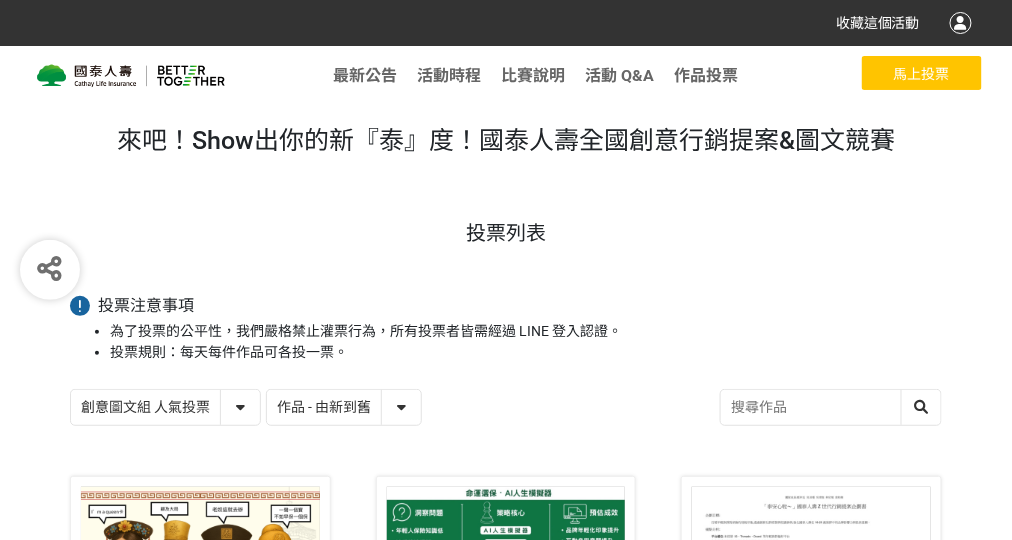 click on "創意圖文組 人氣投票 行銷提案組 人氣投票" at bounding box center (165, 407) 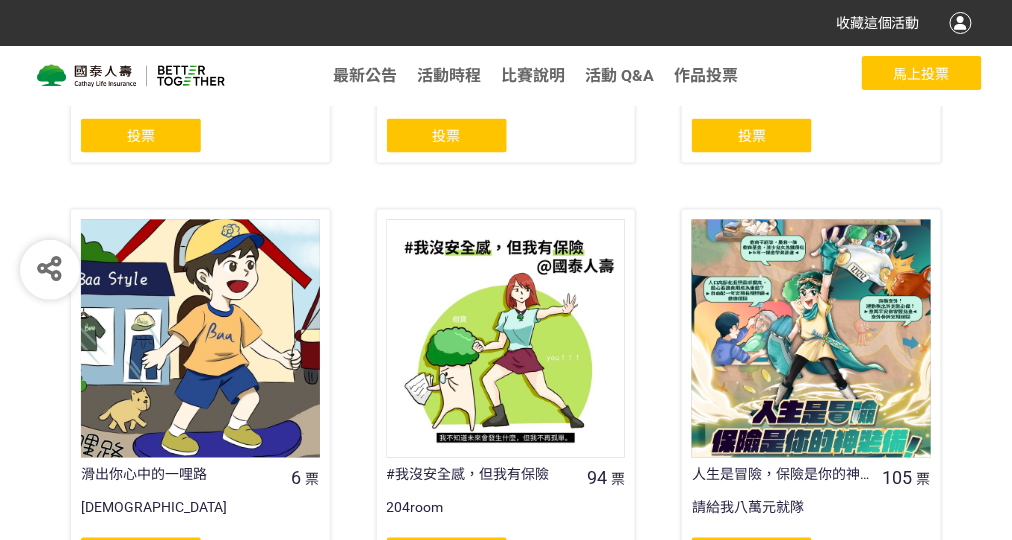 scroll, scrollTop: 700, scrollLeft: 0, axis: vertical 